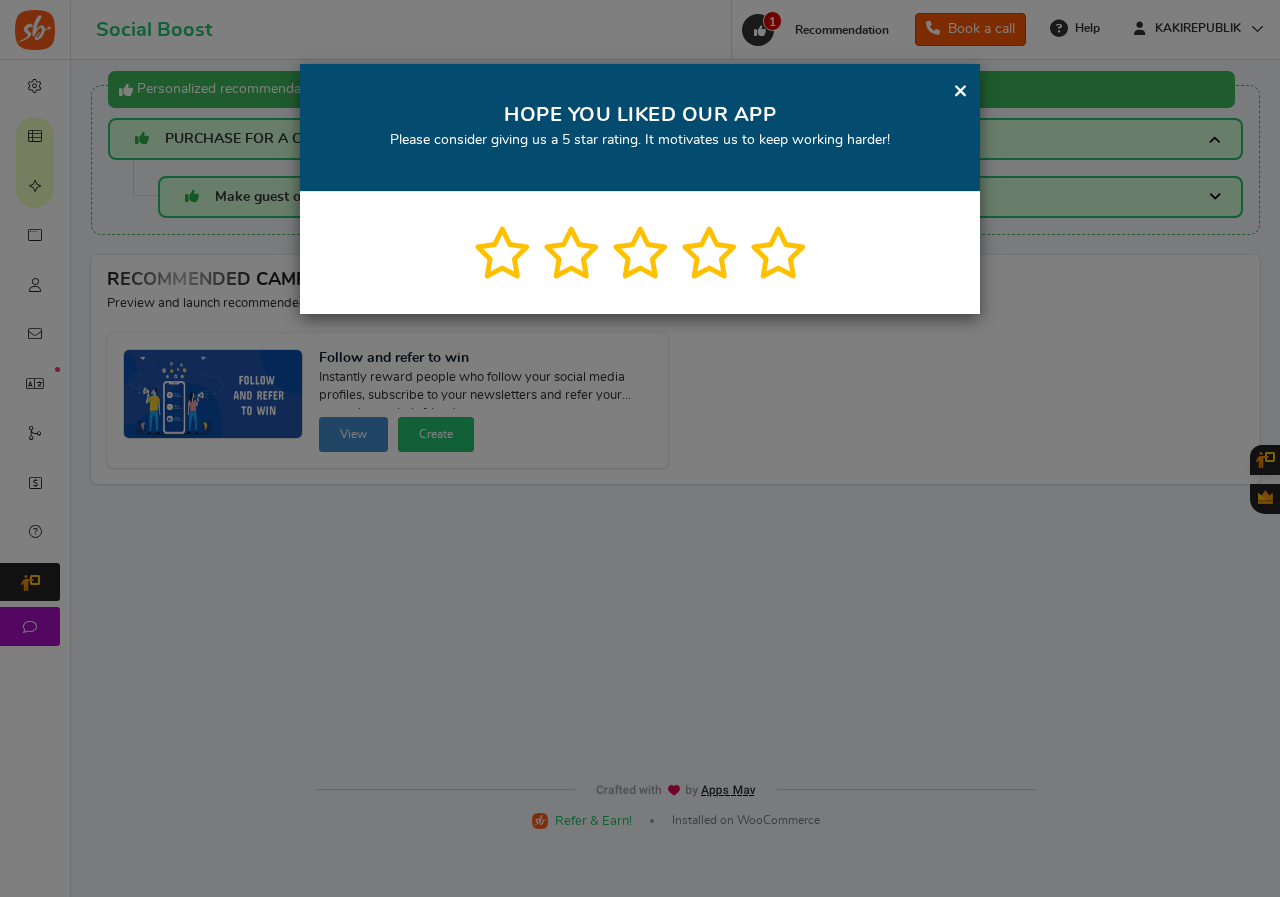 scroll, scrollTop: 0, scrollLeft: 0, axis: both 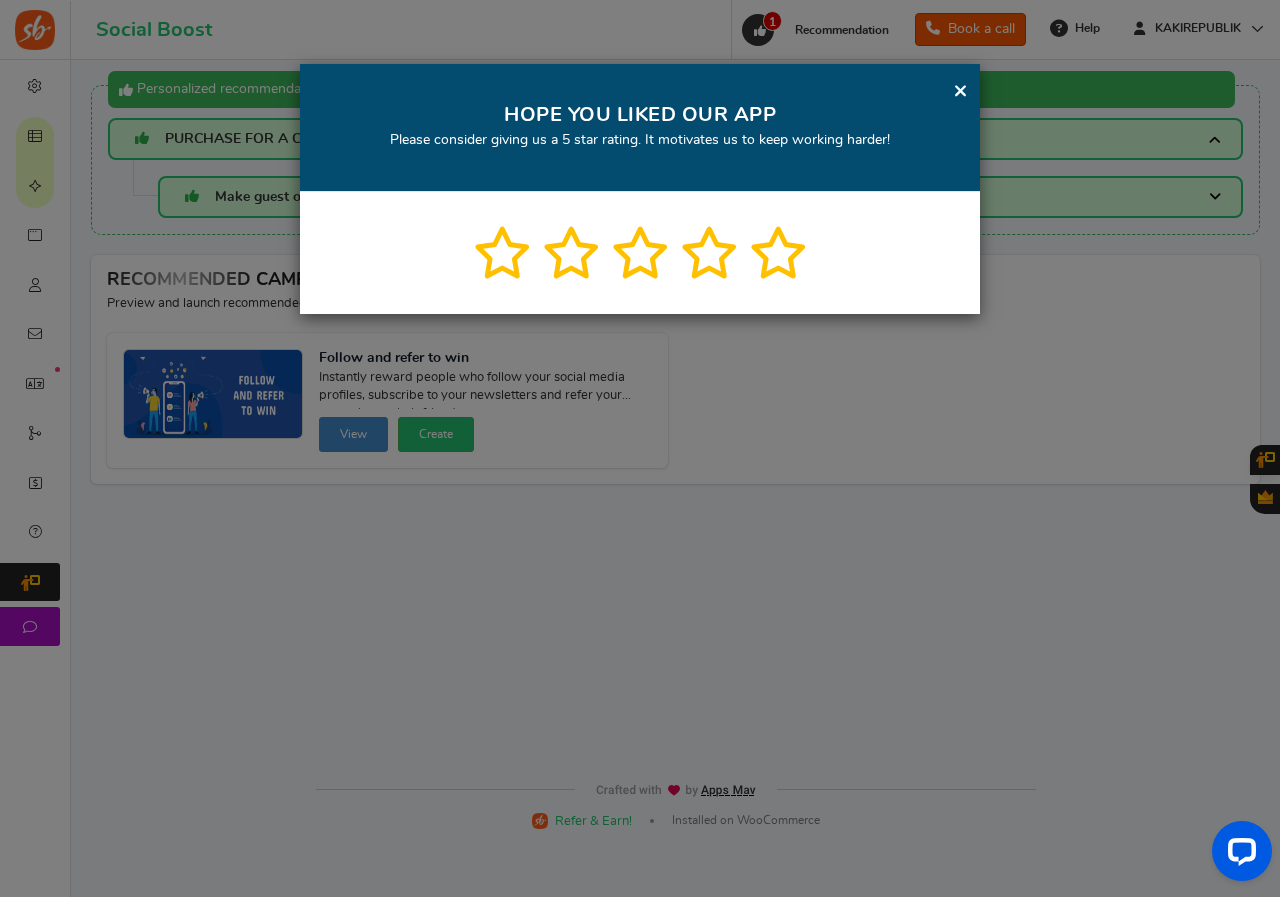 click on "×
HOPE YOU LIKED OUR APP
Please consider giving us a 5 star rating. It motivates us to keep working harder!
WE'RE SORRY THAT YOU ARE UNHAPPY WITH OUR APP.
Rate us  in Wordpress
Feedback" at bounding box center (640, 448) 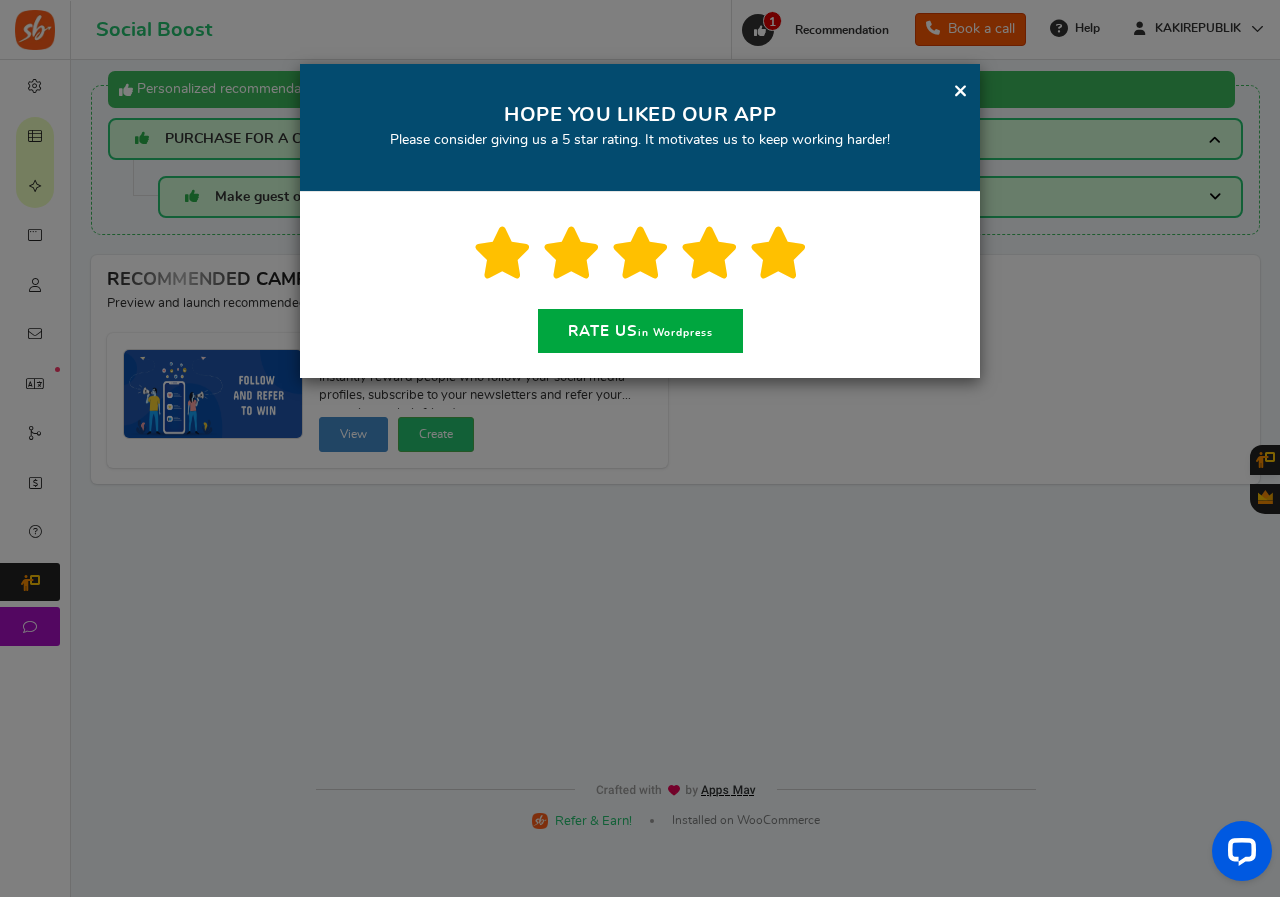 click on "×" at bounding box center (960, 90) 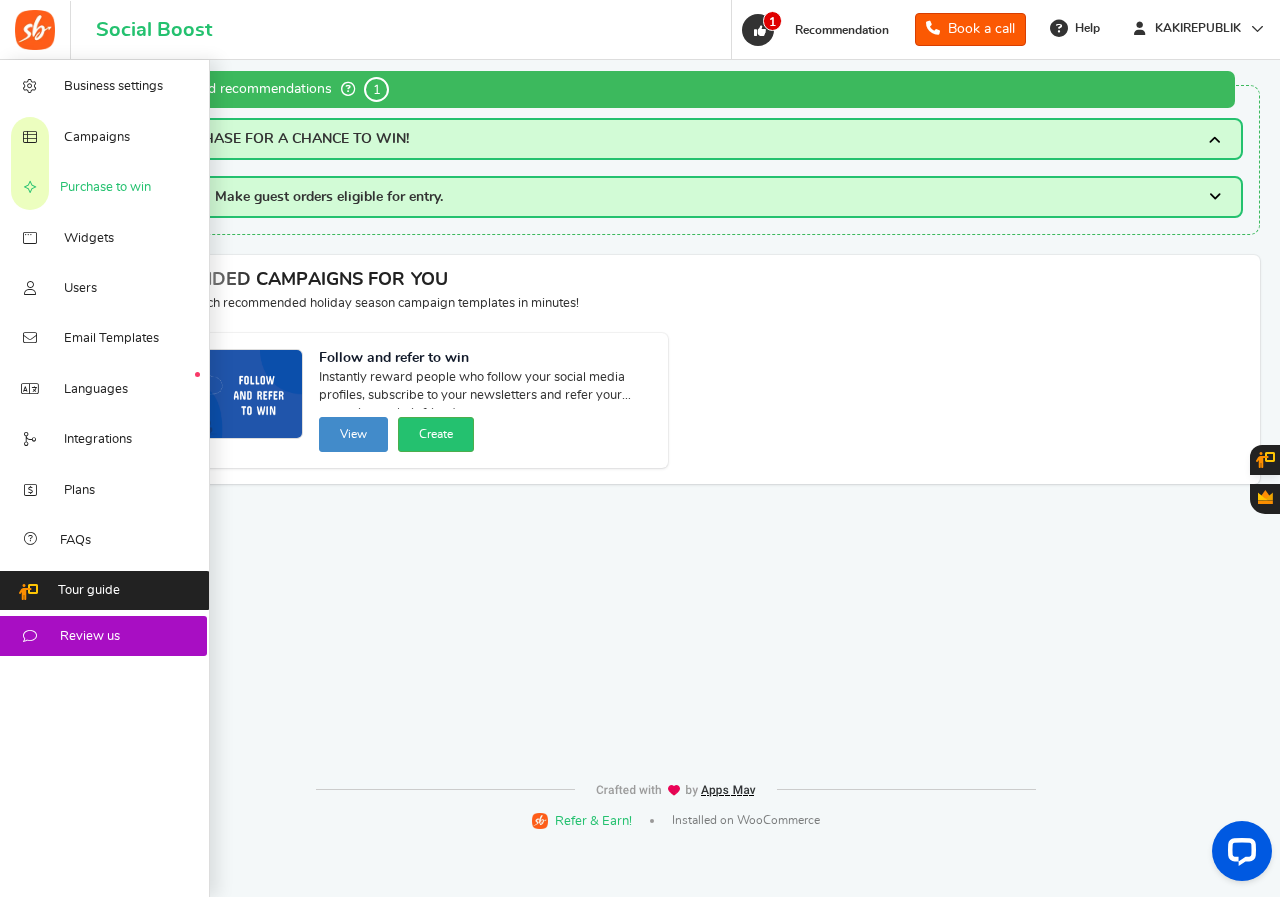 click on "Purchase to win" at bounding box center [105, 188] 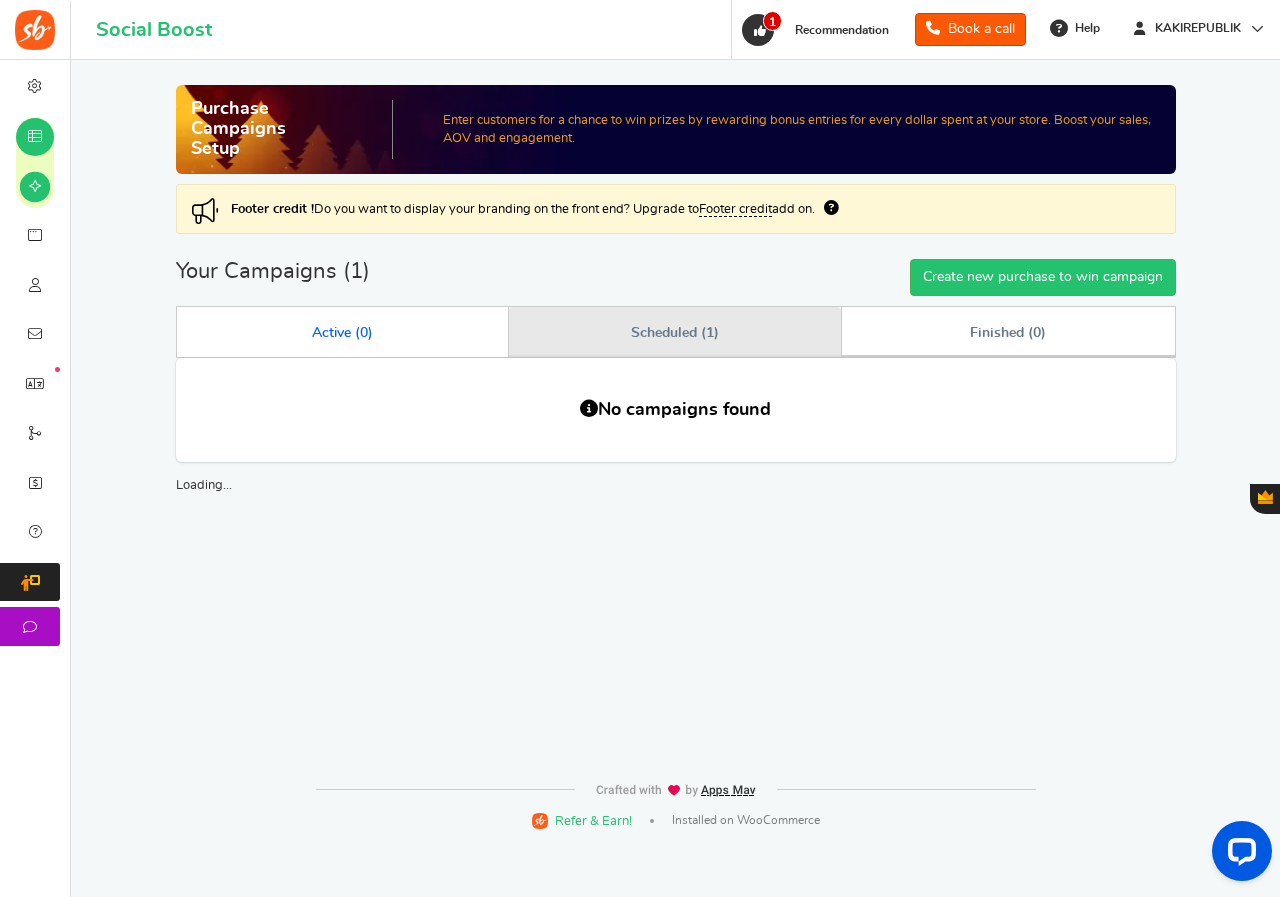 click on "Scheduled ( 1 )" at bounding box center (674, 333) 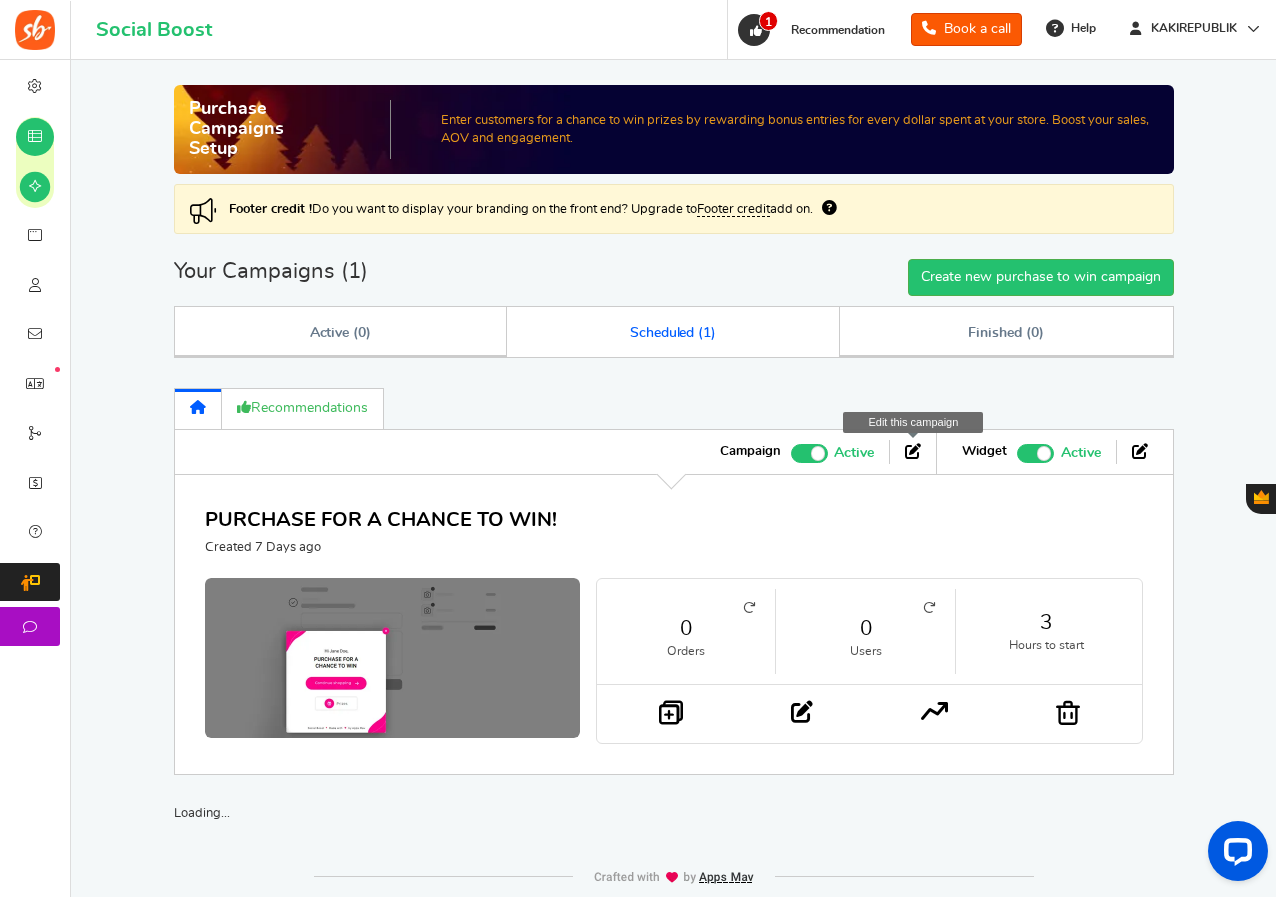 click at bounding box center [913, 451] 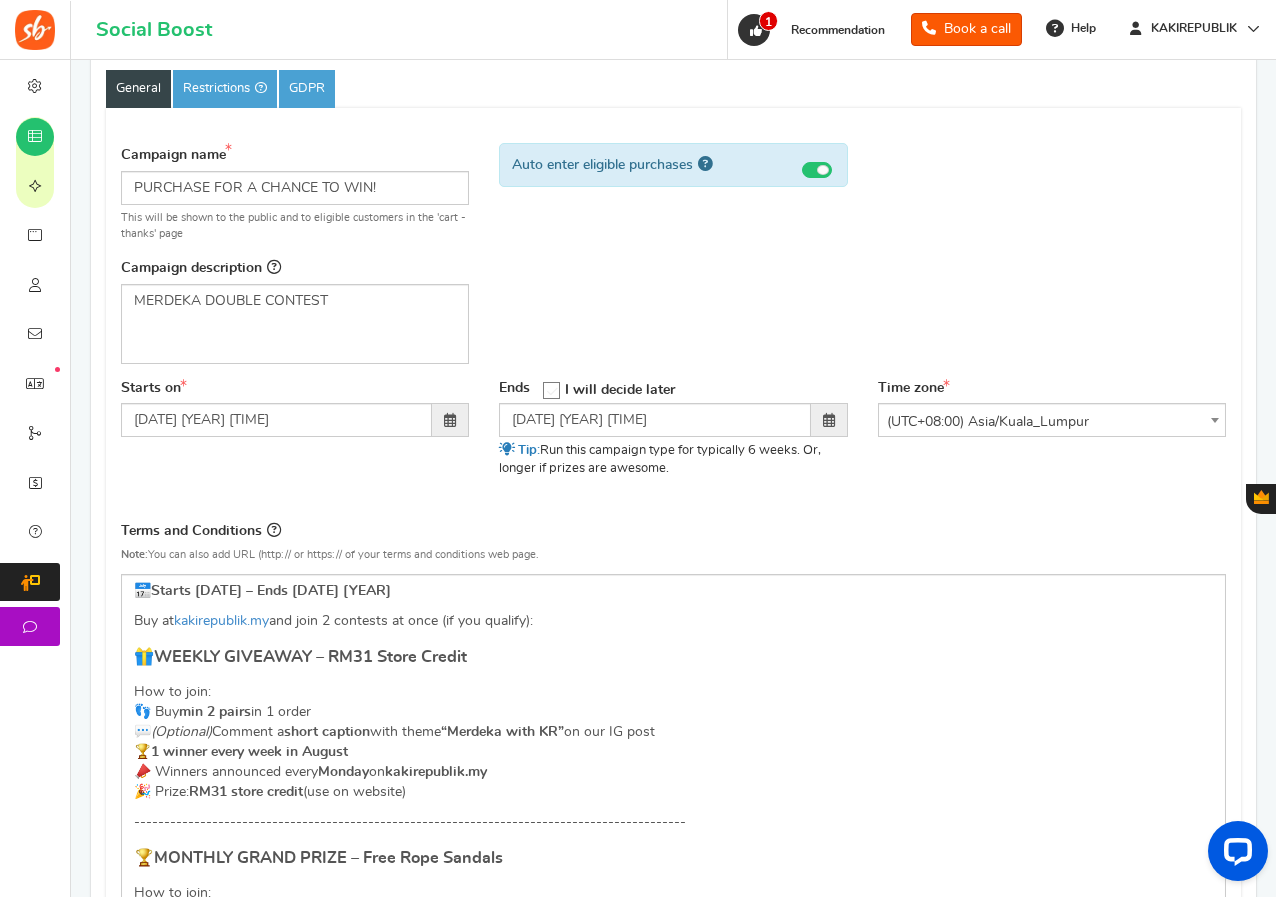 scroll, scrollTop: 200, scrollLeft: 0, axis: vertical 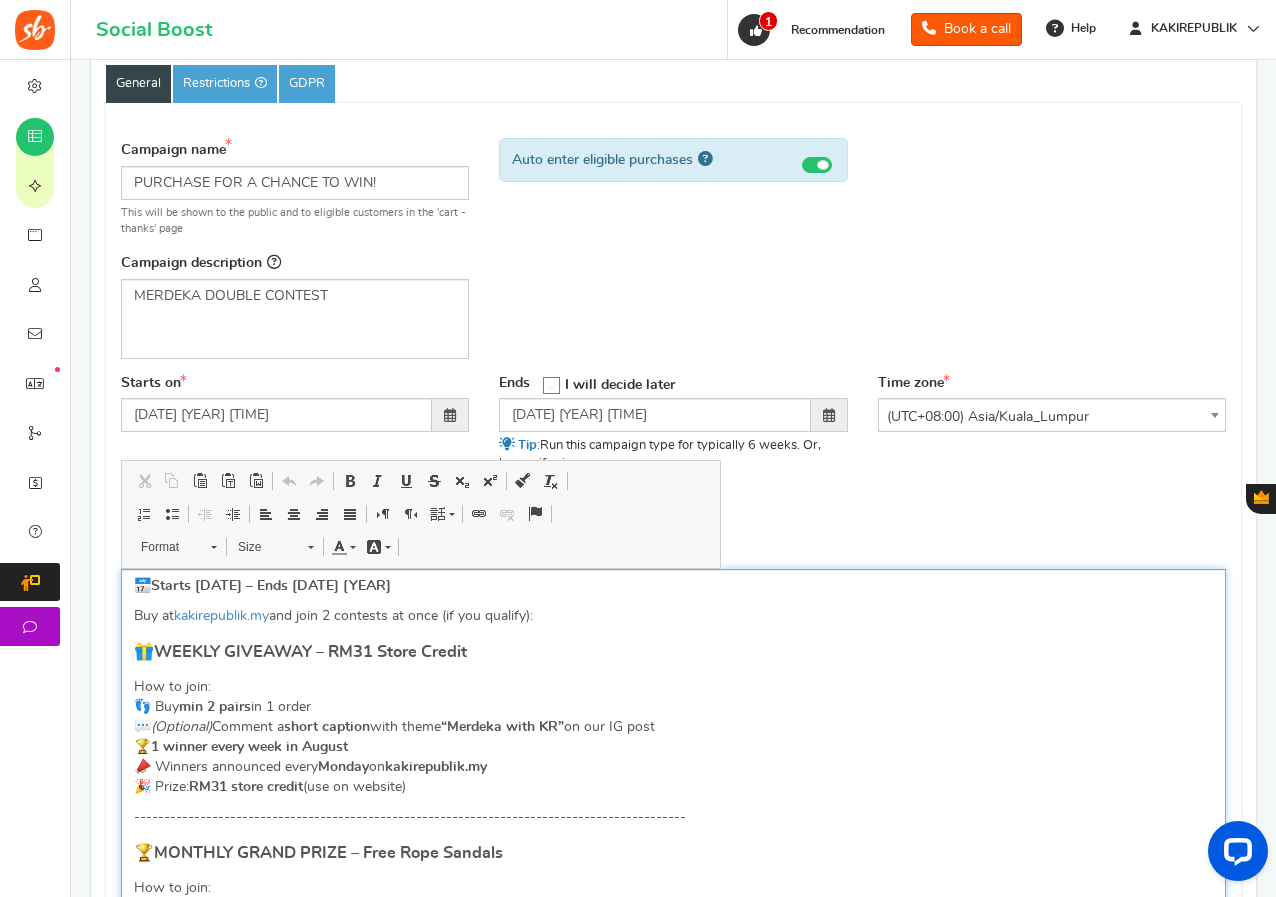 drag, startPoint x: 329, startPoint y: 706, endPoint x: 156, endPoint y: 705, distance: 173.00288 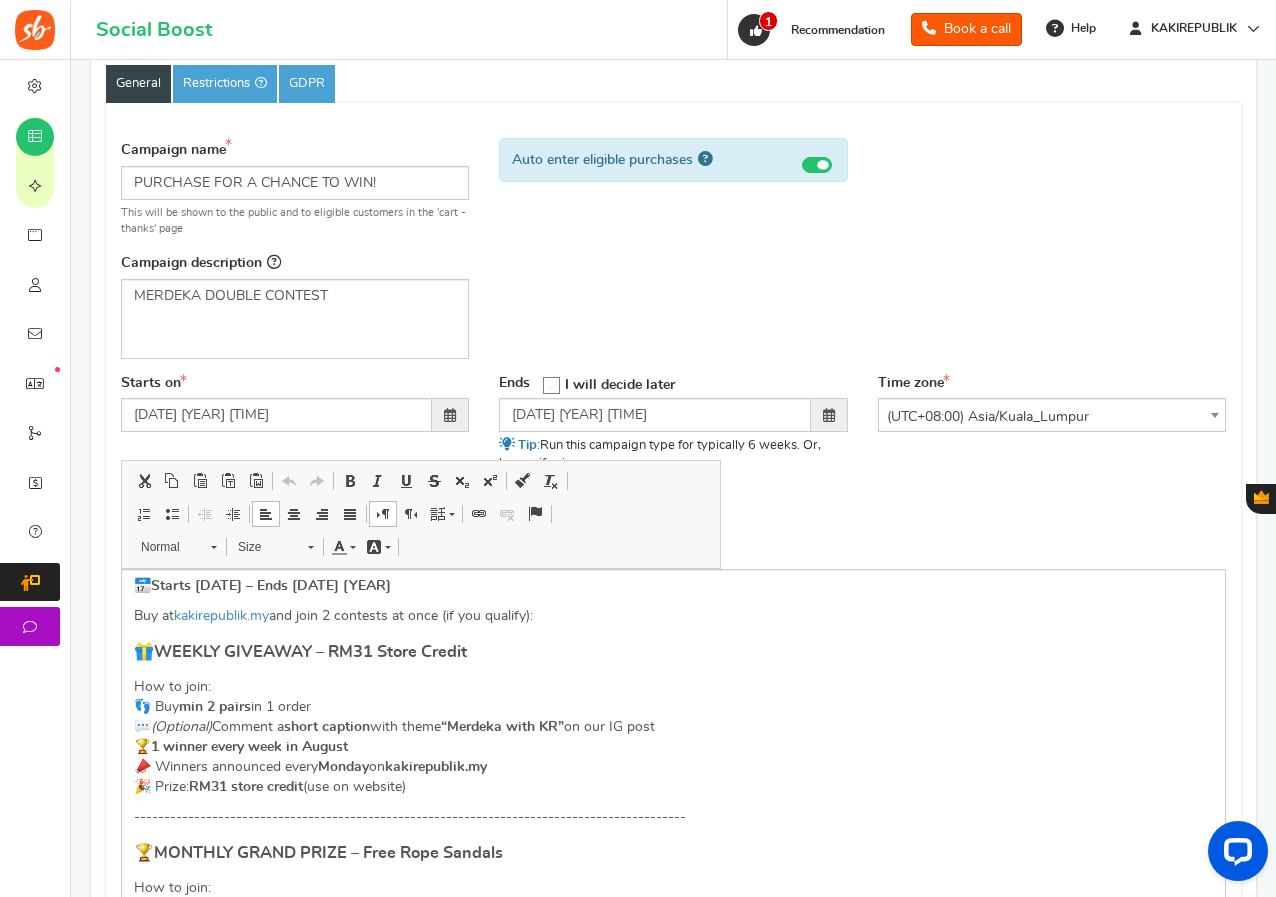 scroll, scrollTop: 0, scrollLeft: 0, axis: both 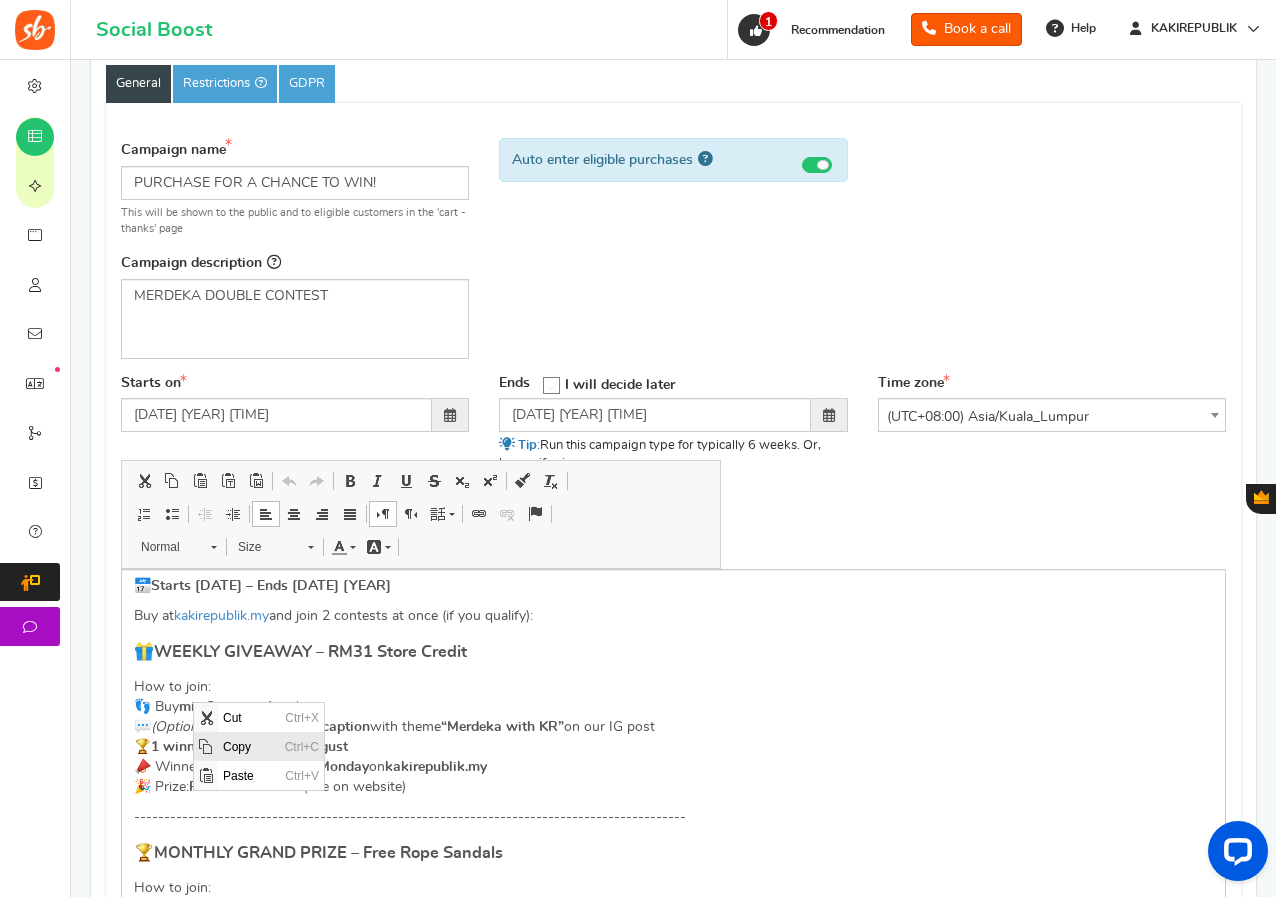 click on "Copy" at bounding box center [249, 746] 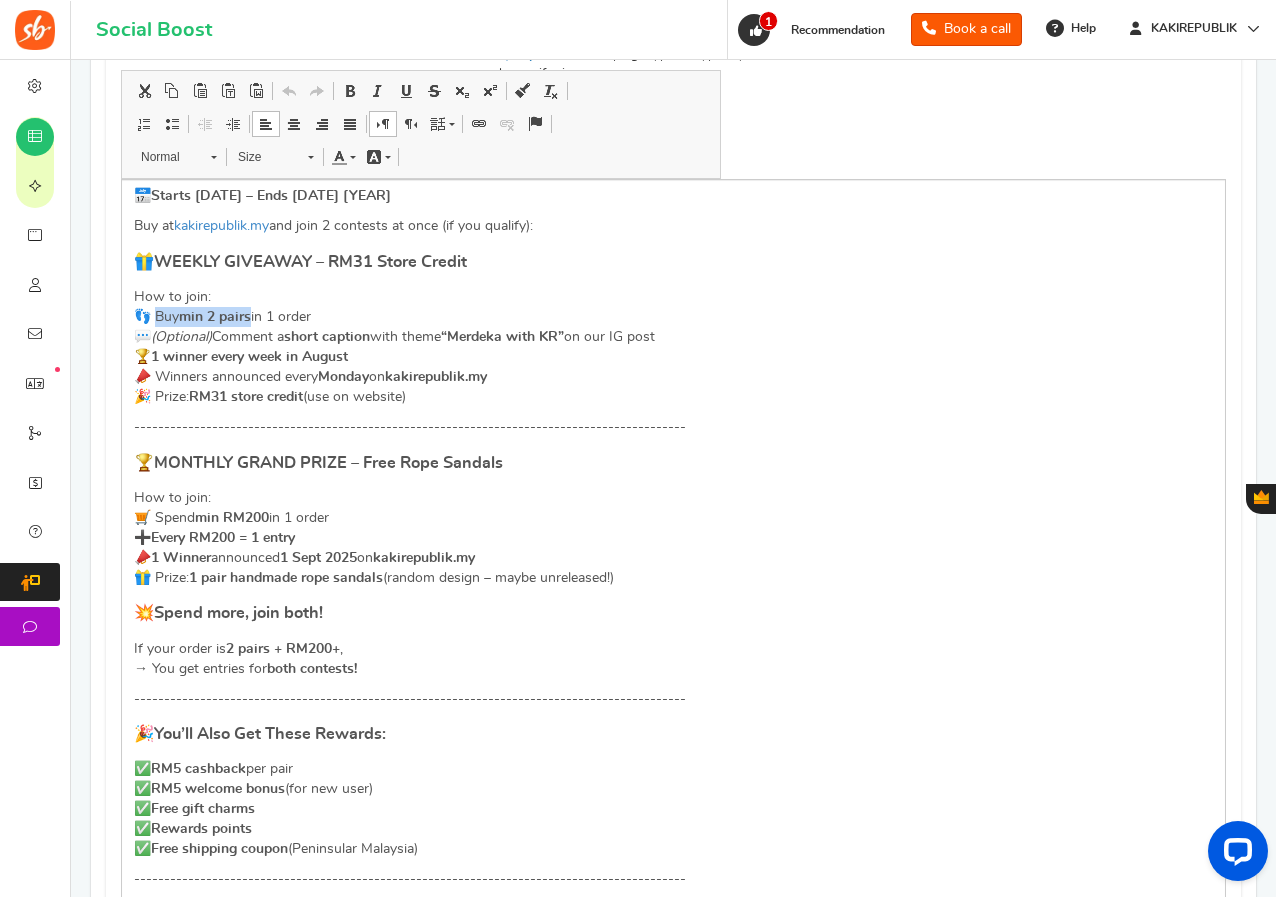 scroll, scrollTop: 600, scrollLeft: 0, axis: vertical 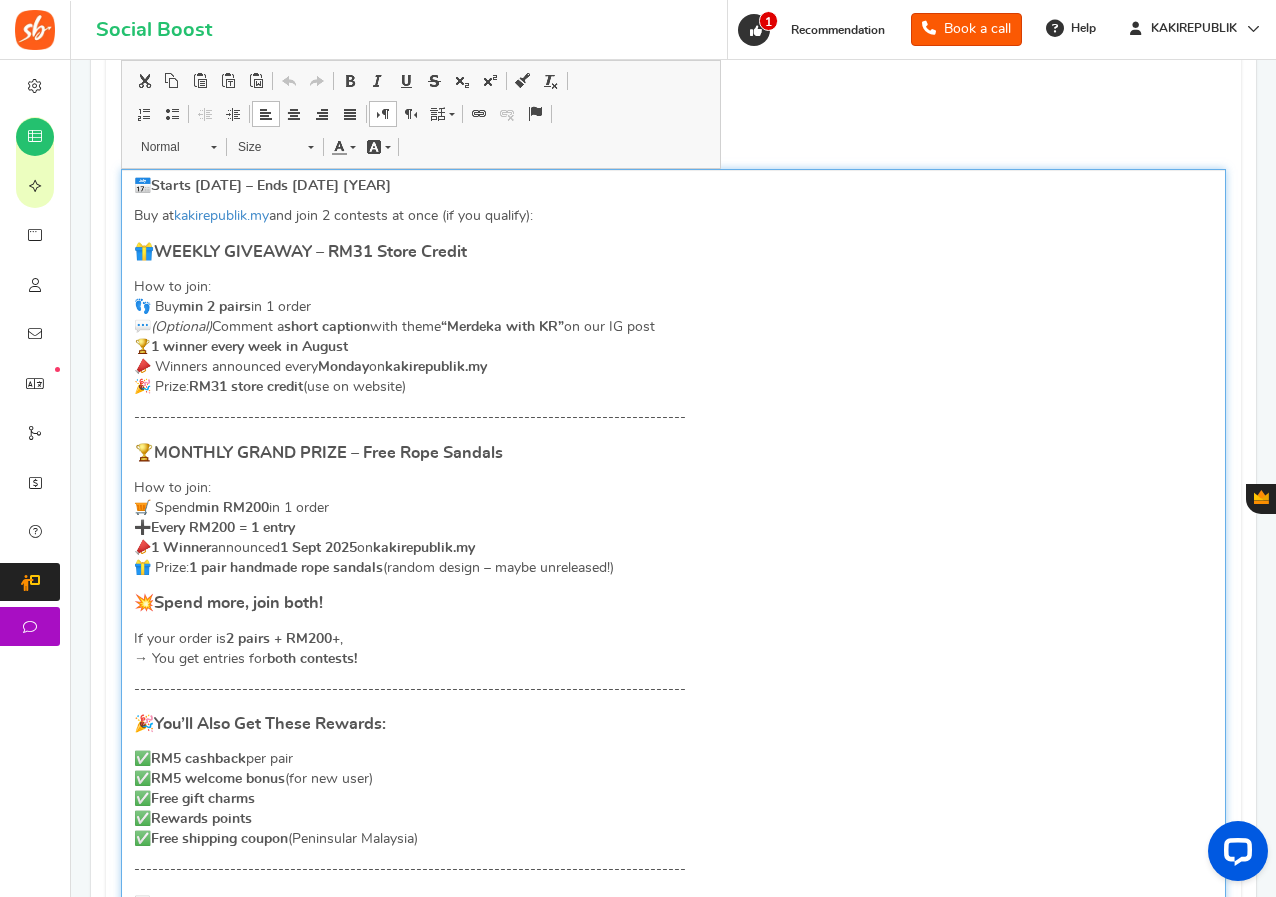 click on "How to join: 👣 Buy min [NUMBER] pairs in [NUMBER] order 💬 (Optional) Comment a short caption with theme “Merdeka with KR” on our IG post 🏆 [NUMBER] winner every week in August 📣 Winners announced every Monday on kakirepublik.my 🎉 Prize: RM[NUMBER] store credit (use on website)" at bounding box center [673, 337] 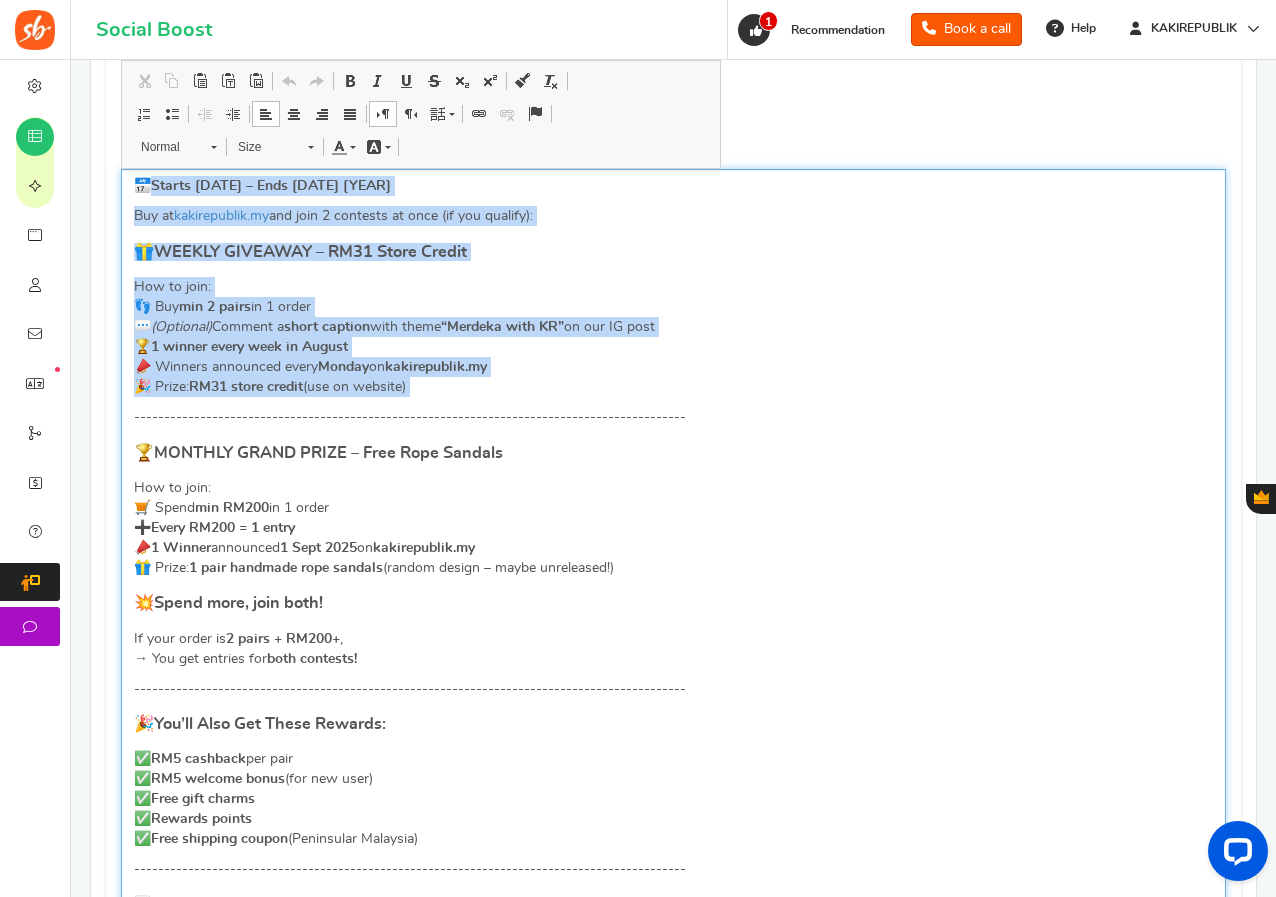 drag, startPoint x: 436, startPoint y: 388, endPoint x: 133, endPoint y: 180, distance: 367.5228 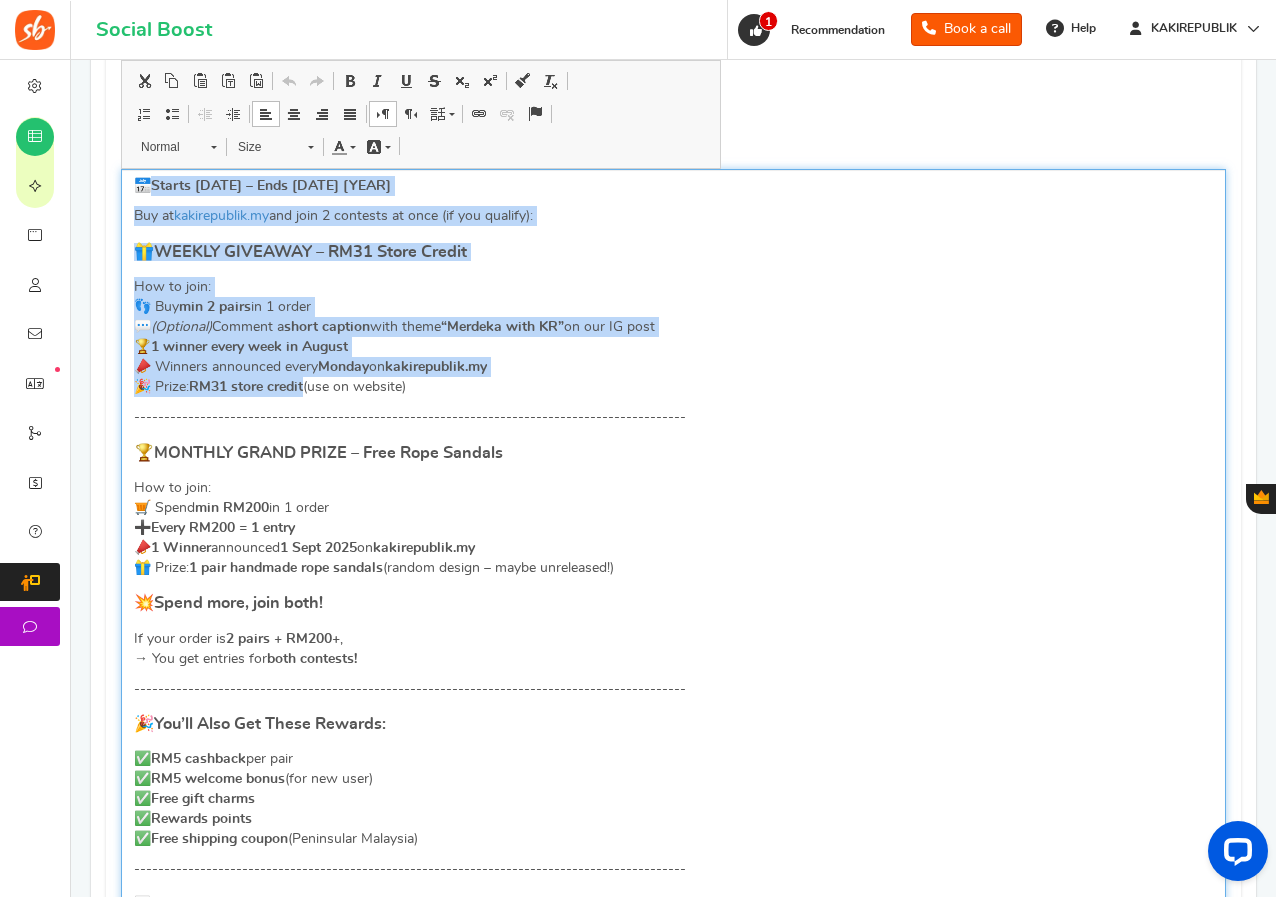copy on "📅 Starts [DATE] – Ends [DATE] [YEAR] Buy at kakirepublik.my and join [NUMBER] contests at once (if you qualify): 🎁 WEEKLY GIVEAWAY – RM[NUMBER] Store Credit How to join: 👣 Buy min [NUMBER] pairs in [NUMBER] order 💬 (Optional) Comment a short caption with theme “Merdeka with KR” on our IG post 🏆 [NUMBER] winner every week in August 📣 Winners announced every Monday on kakirepublik.my 🎉 Prize: RM[NUMBER] store credit" 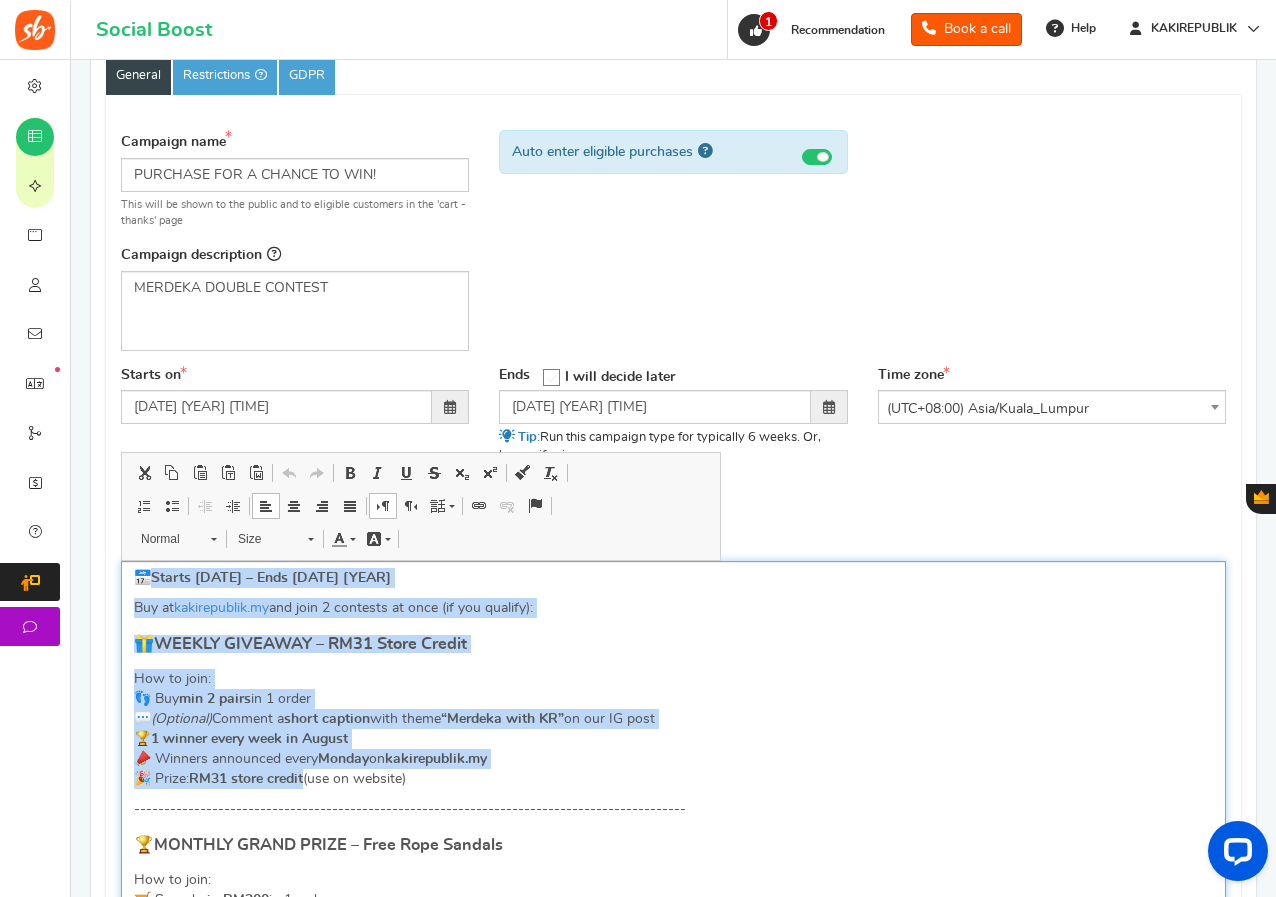 scroll, scrollTop: 200, scrollLeft: 0, axis: vertical 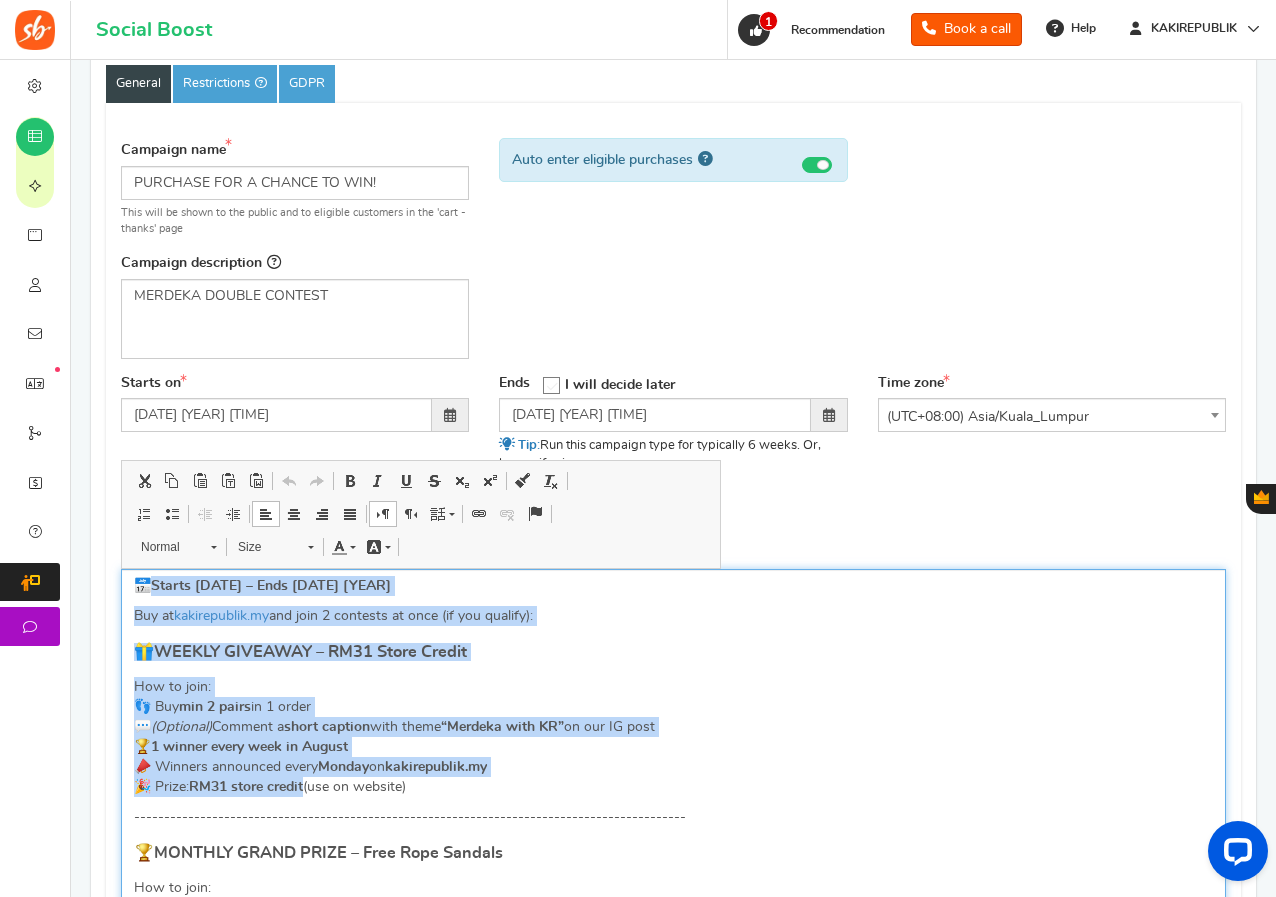 click on "📅 Starts [DATE] – Ends [DATE] [YEAR] Buy at kakirepublik.my and join [NUMBER] contests at once (if you qualify): 🎁 WEEKLY GIVEAWAY – RM[NUMBER] Store Credit How to join: 👣 Buy min [NUMBER] pairs (RM[NUMBER]) in [NUMBER] order 💬 (Optional) Comment a short caption with theme “Merdeka with KR” on our IG post 🏆 [NUMBER] winner every week in August 📣 Winners announced every Monday on kakirepublik.my 🎉 Prize: RM[NUMBER] store credit (use on website) -------------------------------------------------------------------------------------------- 🏆 MONTHLY GRAND PRIZE – Free Rope Sandals How to join: 🛒 Spend min RM[NUMBER] in [NUMBER] order ➕ Every RM[NUMBER] = [NUMBER] entry 📣 [NUMBER] Winner announced [DATE] [YEAR] on kakirepublik.my 🎁 Prize: [NUMBER] pair handmade rope sandals (random design – maybe unreleased!) 💥 Spend more, join both! If your order is [NUMBER] pairs + RM[NUMBER]+ , → You get entries for both contests! -------------------------------------------------------------------------------------------- 🎉 ✅ RM[NUMBER] cashback" at bounding box center [673, 1043] 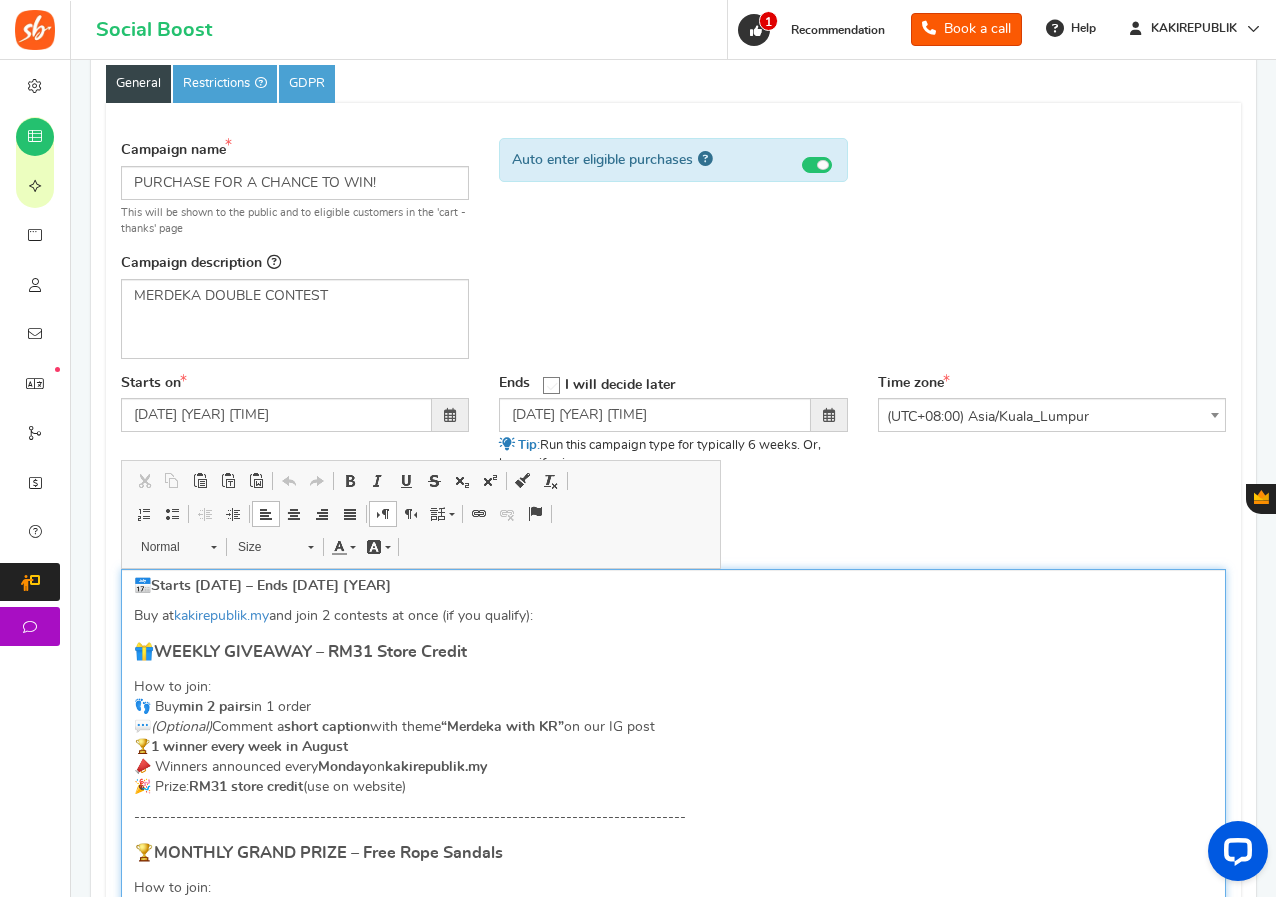 click on "How to join: 👣 Buy min [NUMBER] pairs in [NUMBER] order 💬 (Optional) Comment a short caption with theme “Merdeka with KR” on our IG post 🏆 [NUMBER] winner every week in August 📣 Winners announced every Monday on kakirepublik.my 🎉 Prize: RM[NUMBER] store credit (use on website)" at bounding box center [673, 737] 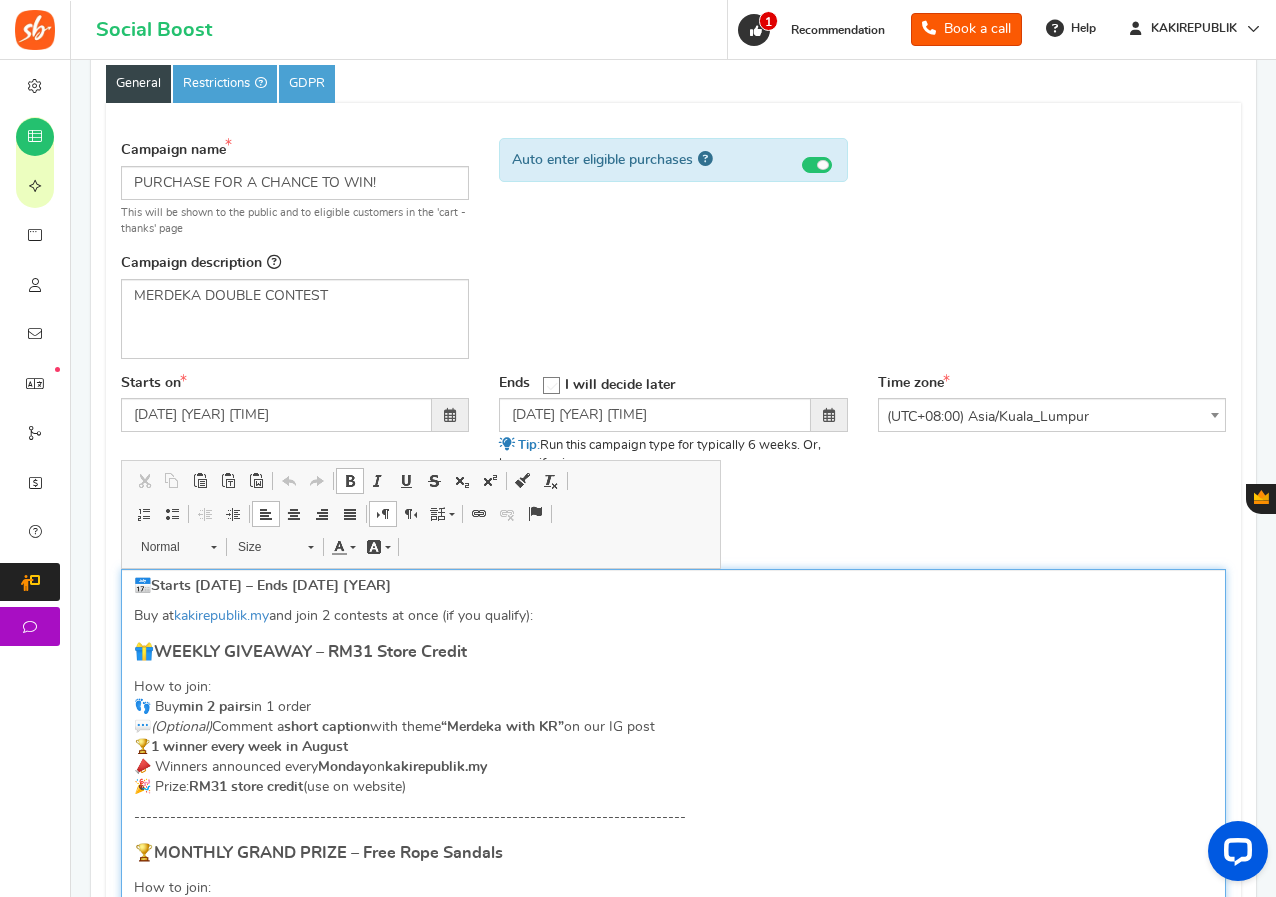 type 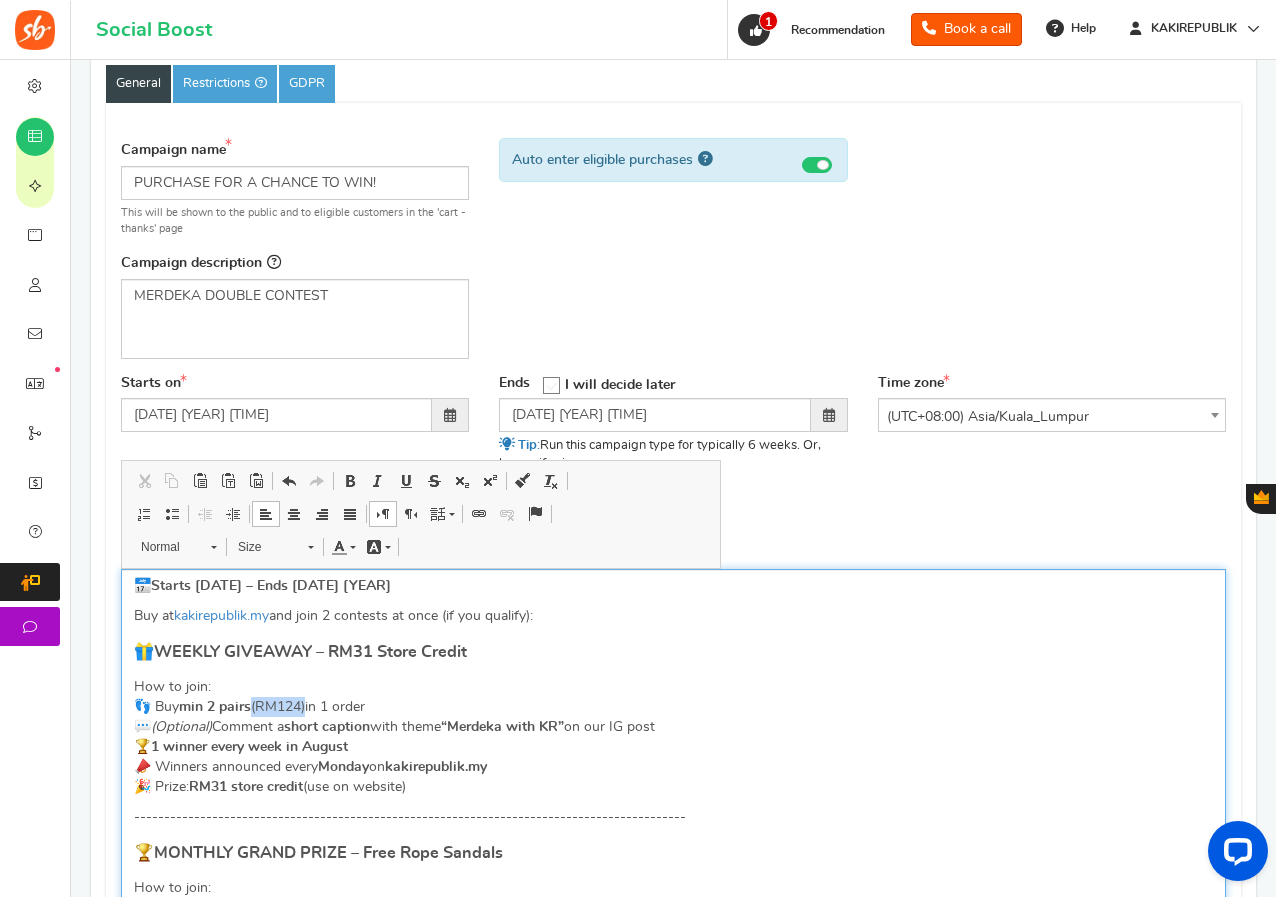 drag, startPoint x: 315, startPoint y: 706, endPoint x: 262, endPoint y: 703, distance: 53.08484 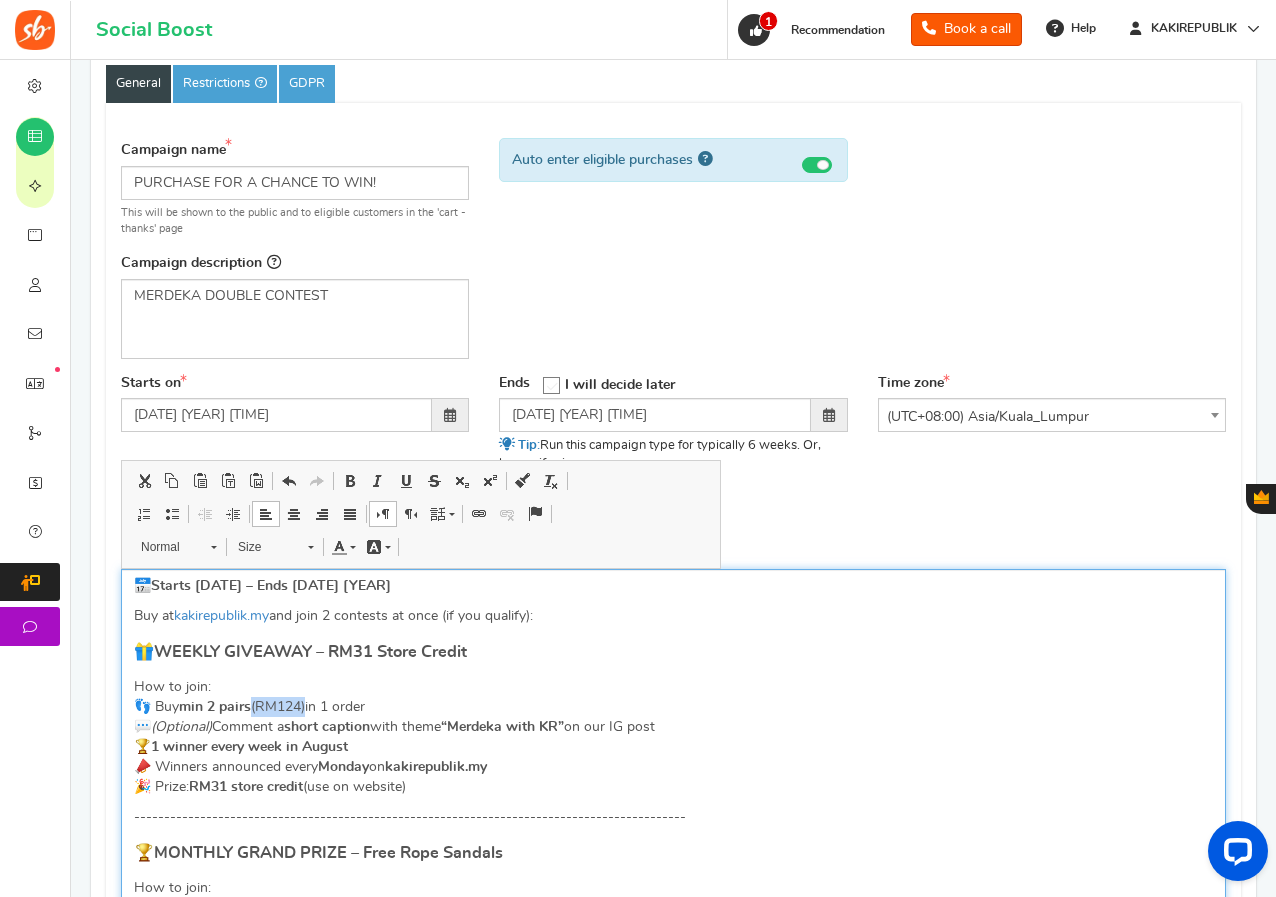 click at bounding box center (350, 481) 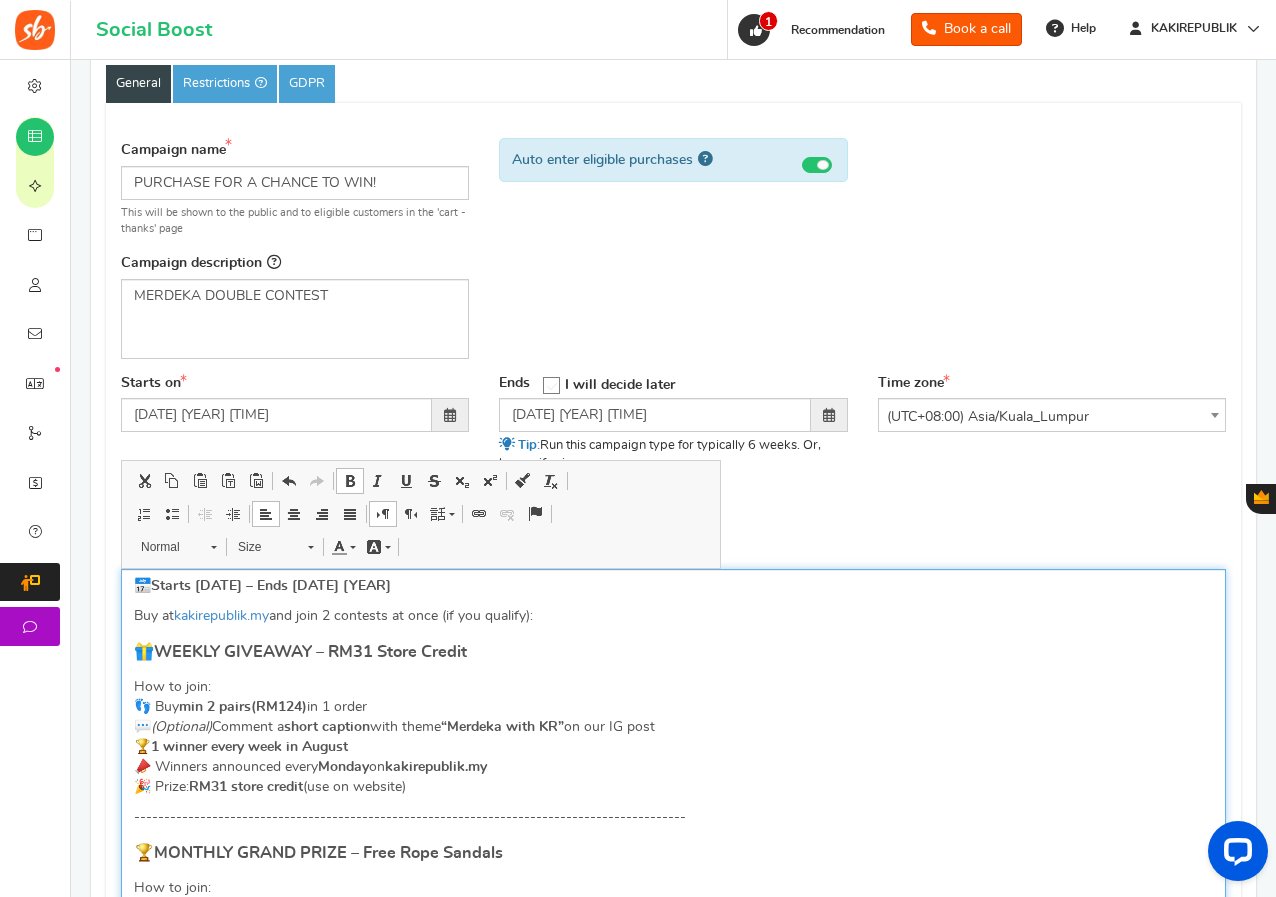 click on "How to join: 👣 Buy min [NUMBER] pairs (RM[NUMBER]) in [NUMBER] order 💬 (Optional) Comment a short caption with theme “Merdeka with KR” on our IG post 🏆 [NUMBER] winner every week in August 📣 Winners announced every Monday on kakirepublik.my 🎉 Prize: RM[NUMBER] store credit (use on website)" at bounding box center [673, 737] 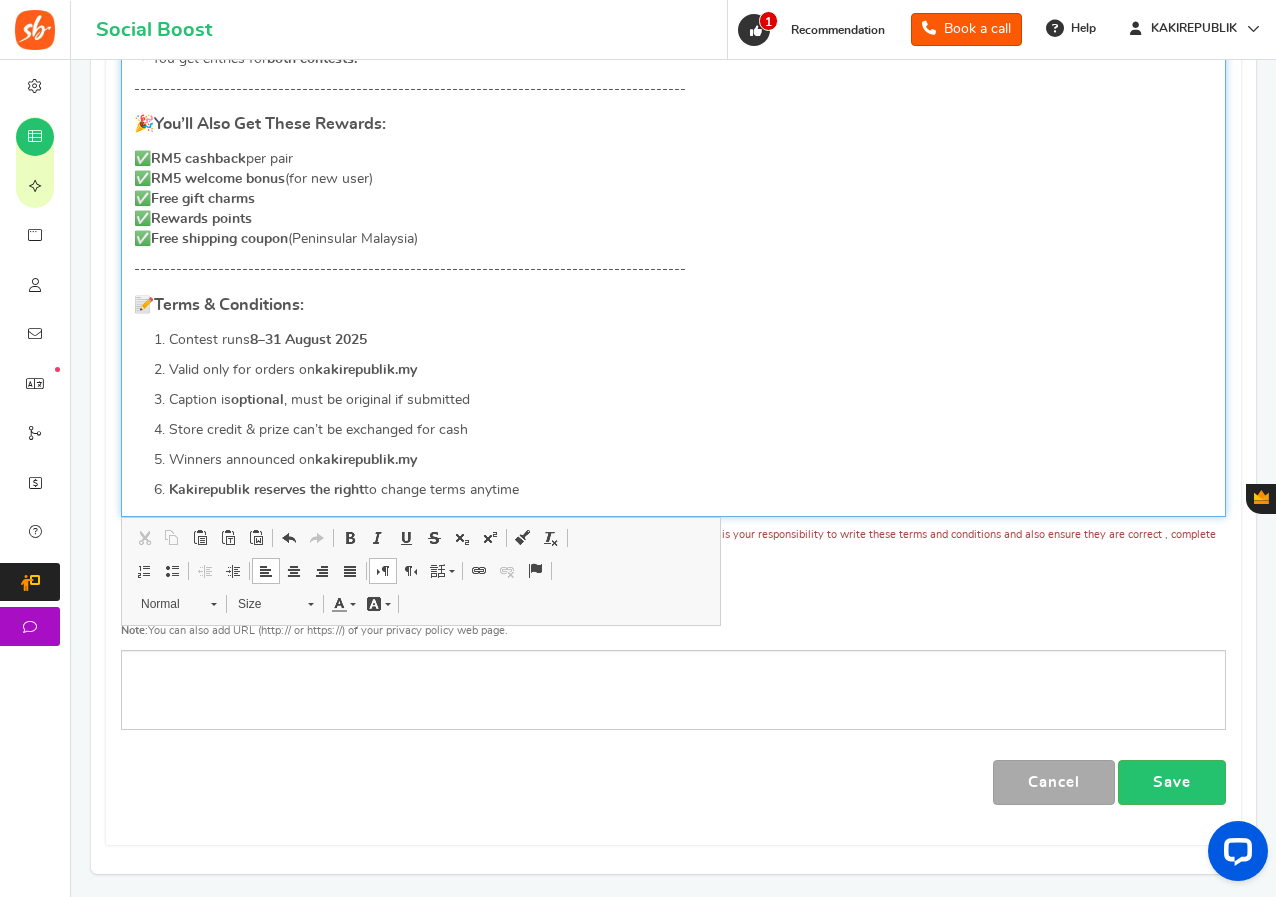scroll, scrollTop: 1297, scrollLeft: 0, axis: vertical 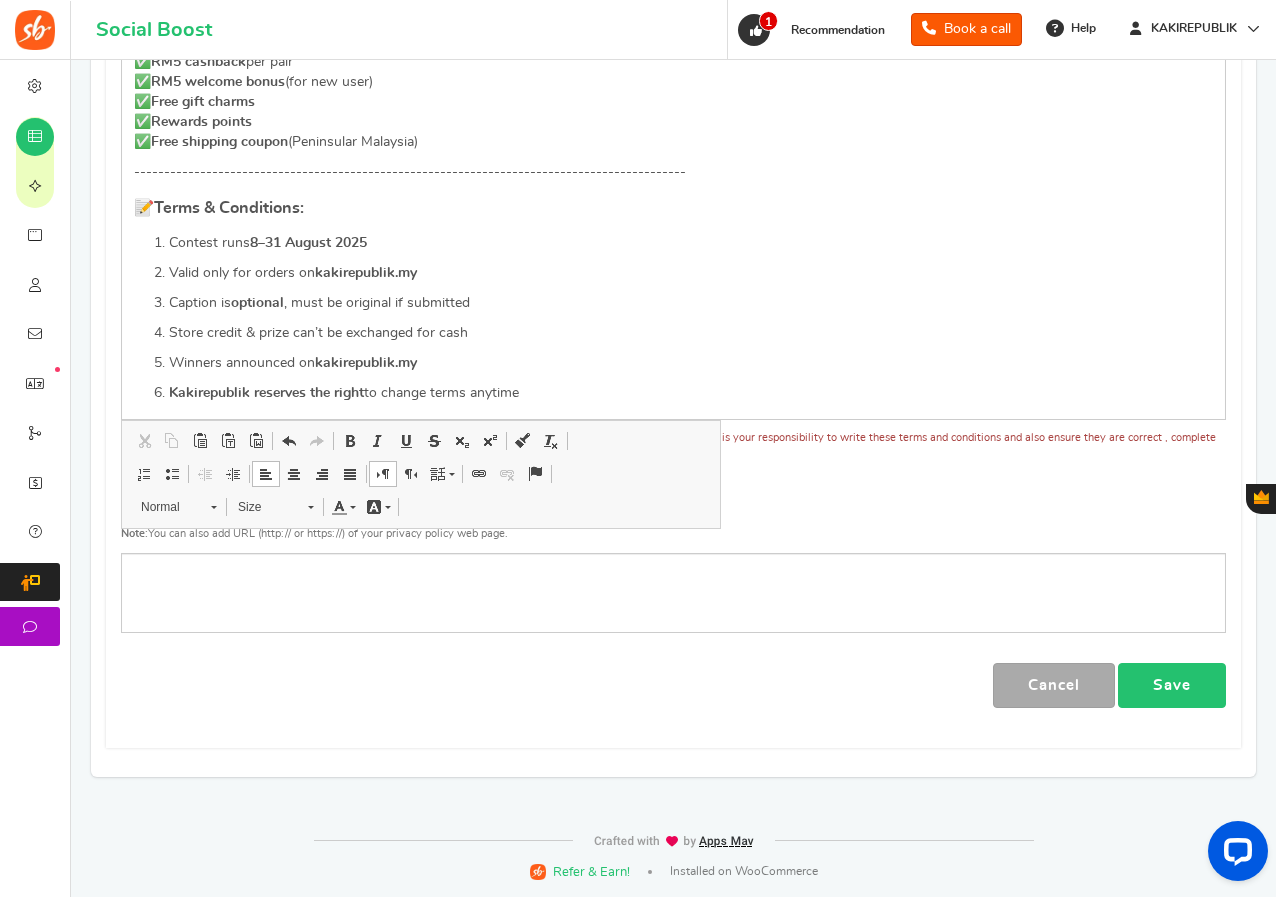 click on "Save" at bounding box center [1172, 685] 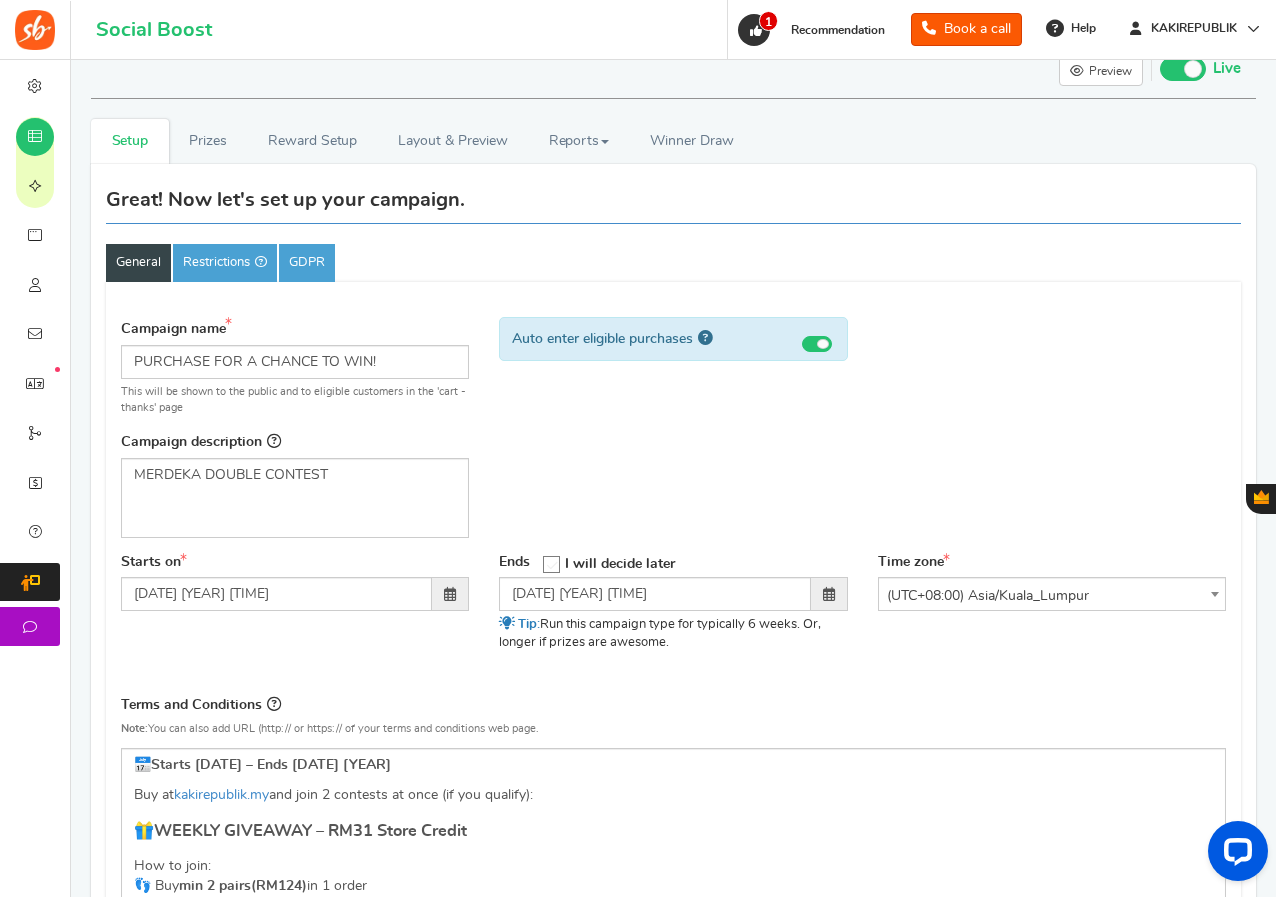scroll, scrollTop: 0, scrollLeft: 0, axis: both 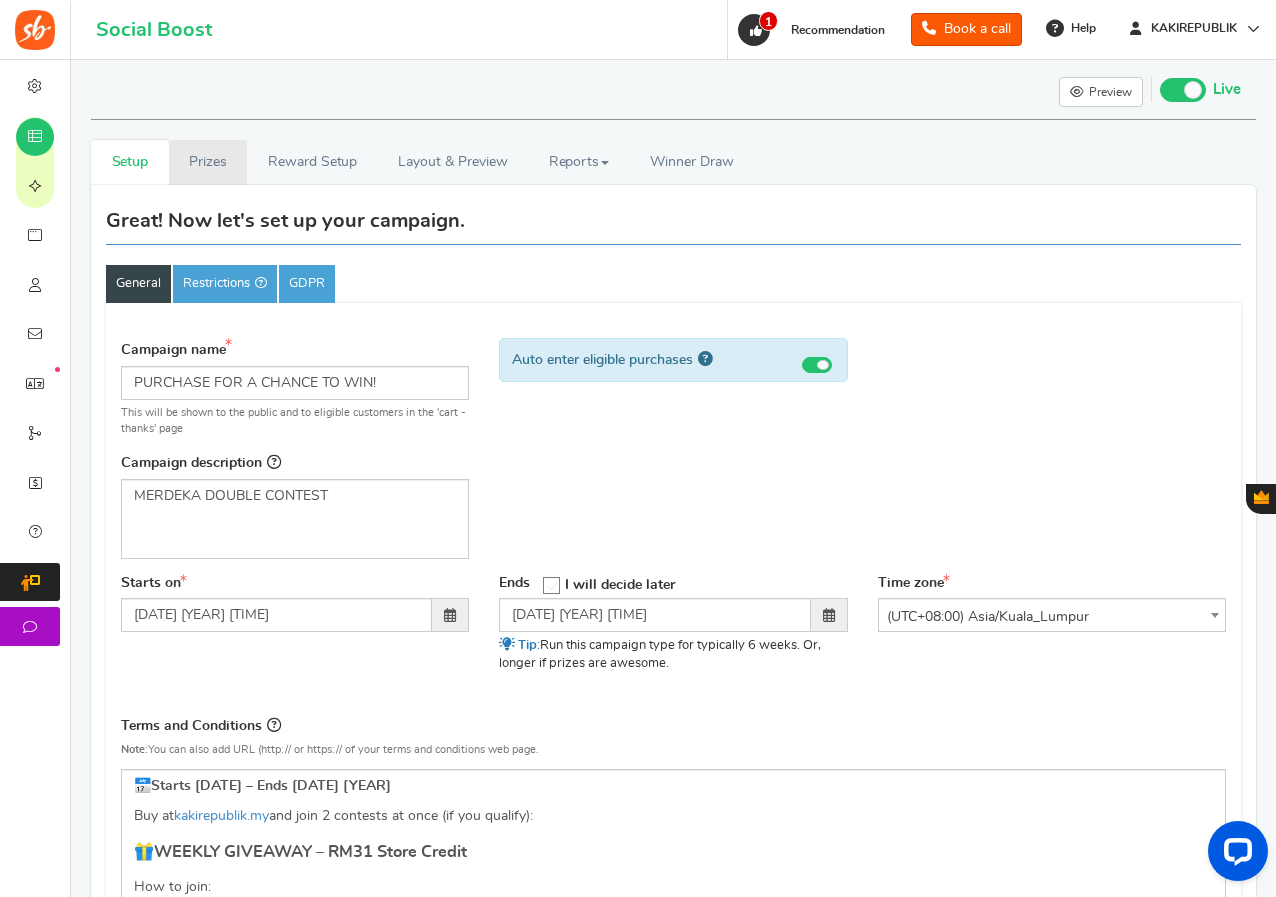 click on "Prizes" at bounding box center (208, 162) 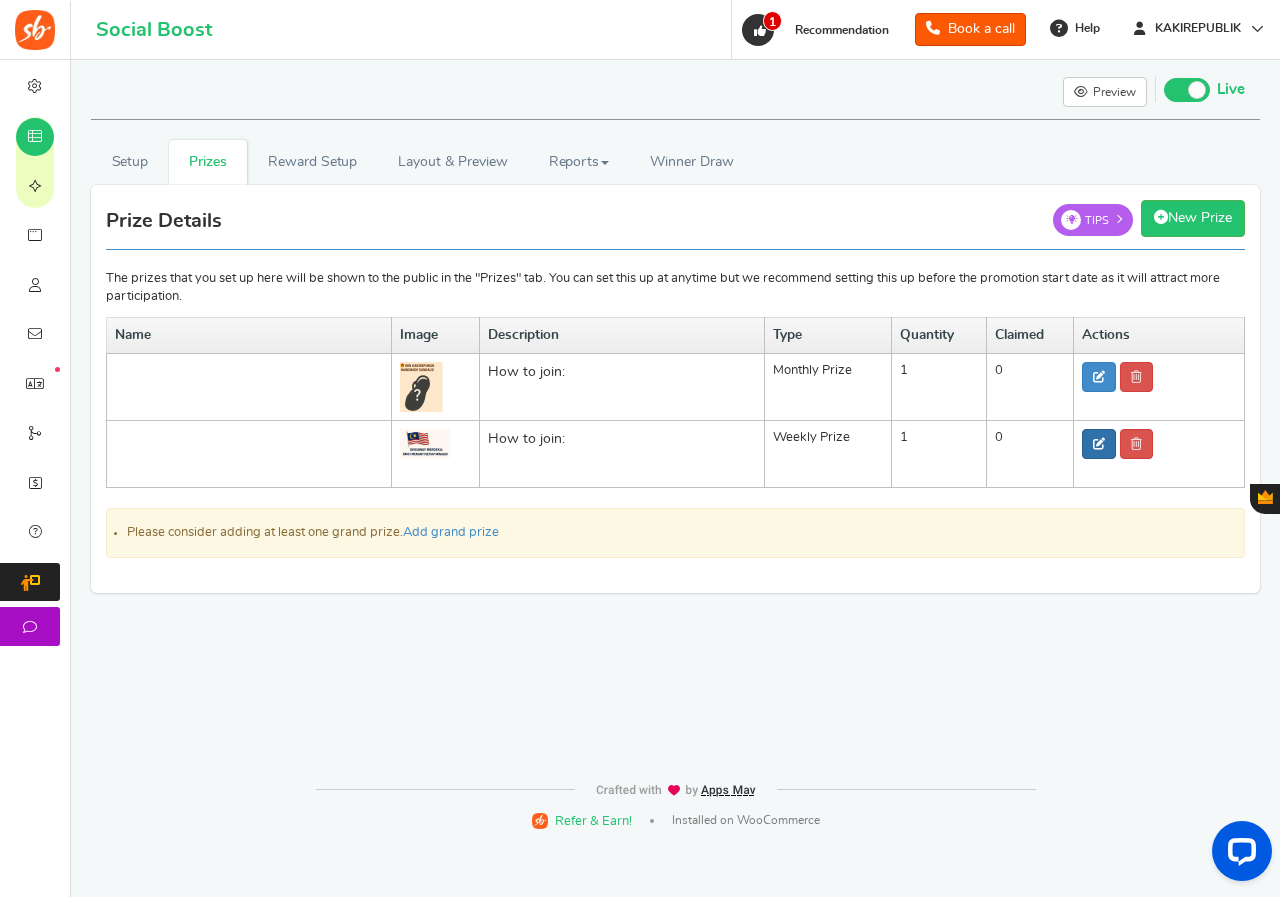 click at bounding box center [1099, 444] 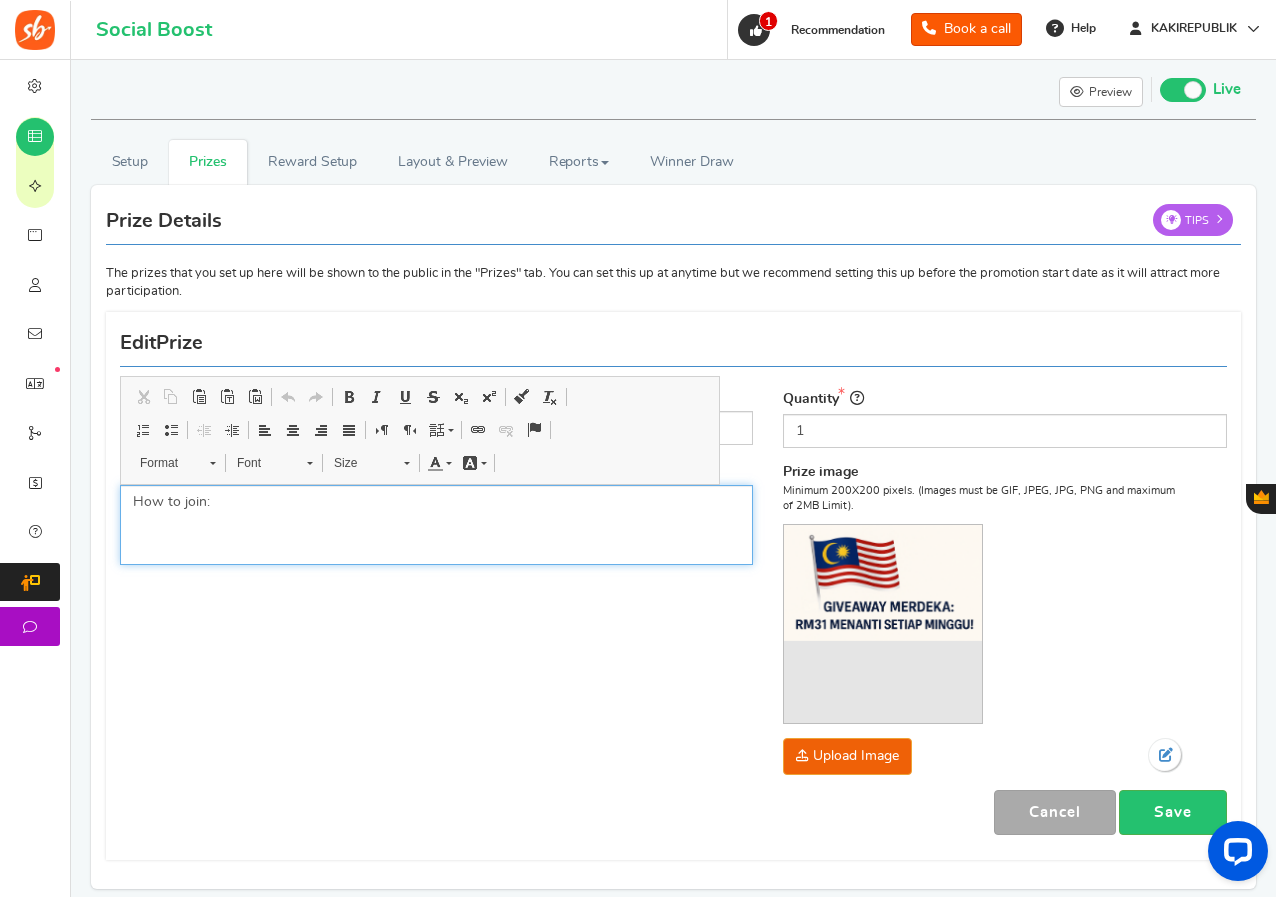 click on "How to join:" at bounding box center (436, 525) 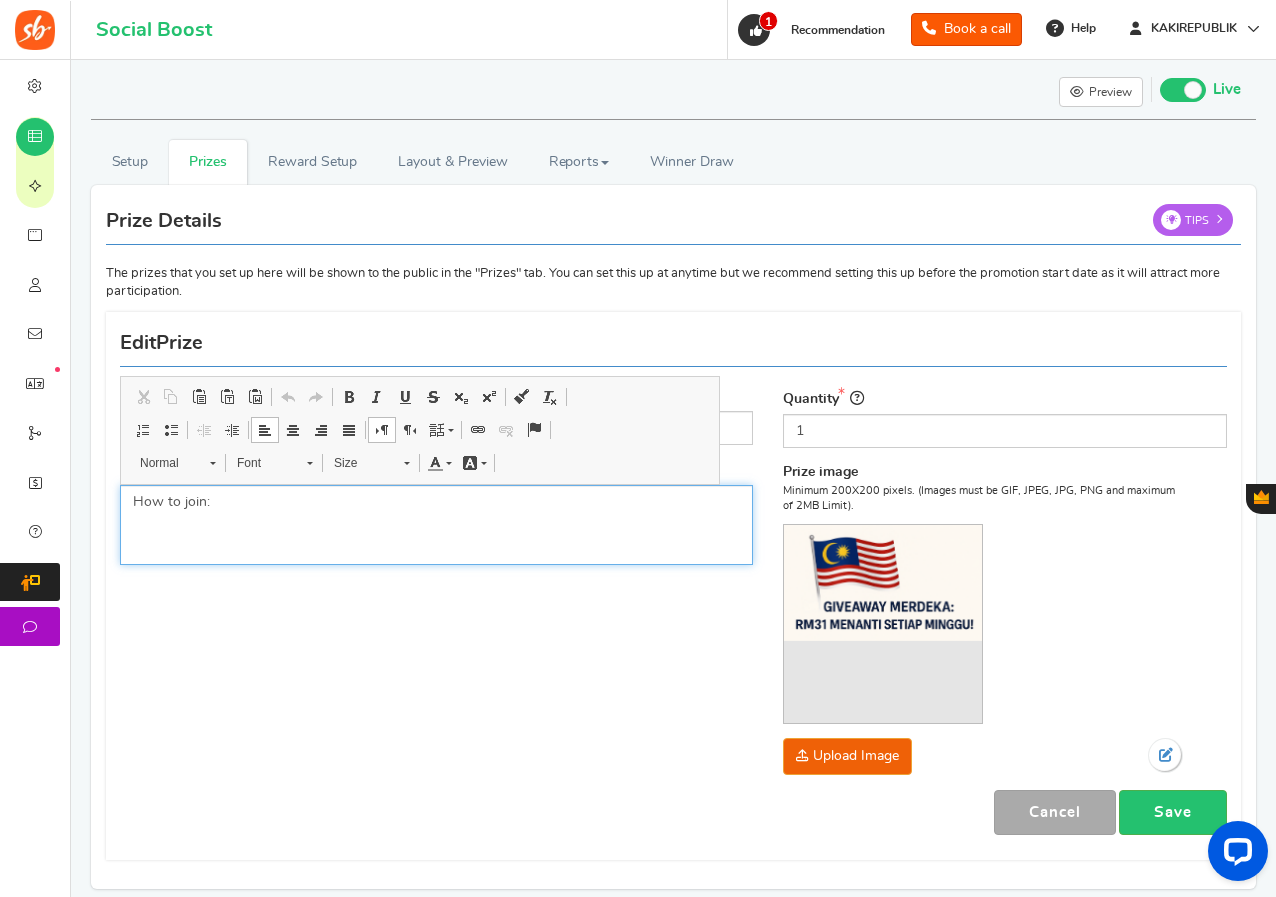 click on "How to join:" at bounding box center [436, 525] 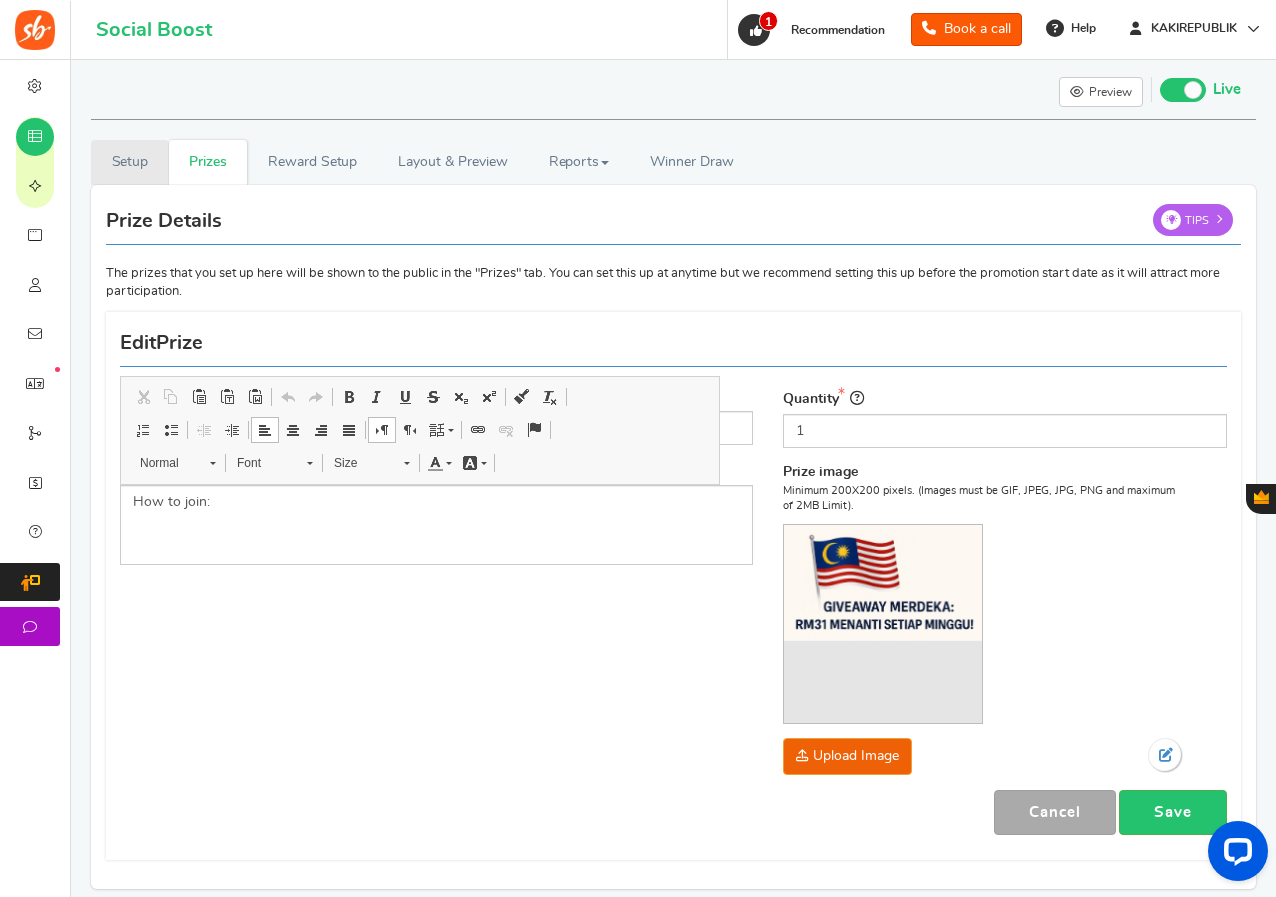 click on "Setup" at bounding box center (130, 162) 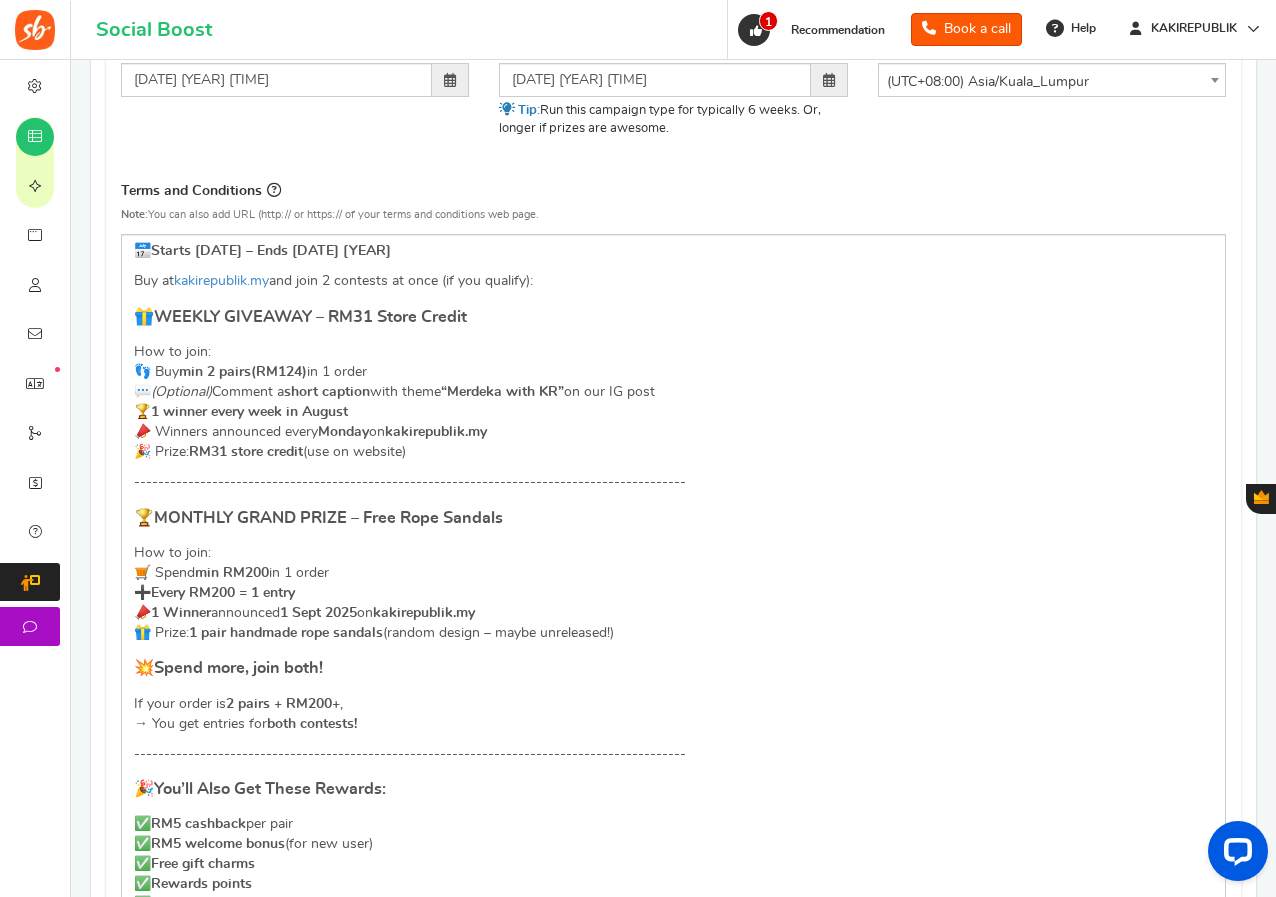 scroll, scrollTop: 500, scrollLeft: 0, axis: vertical 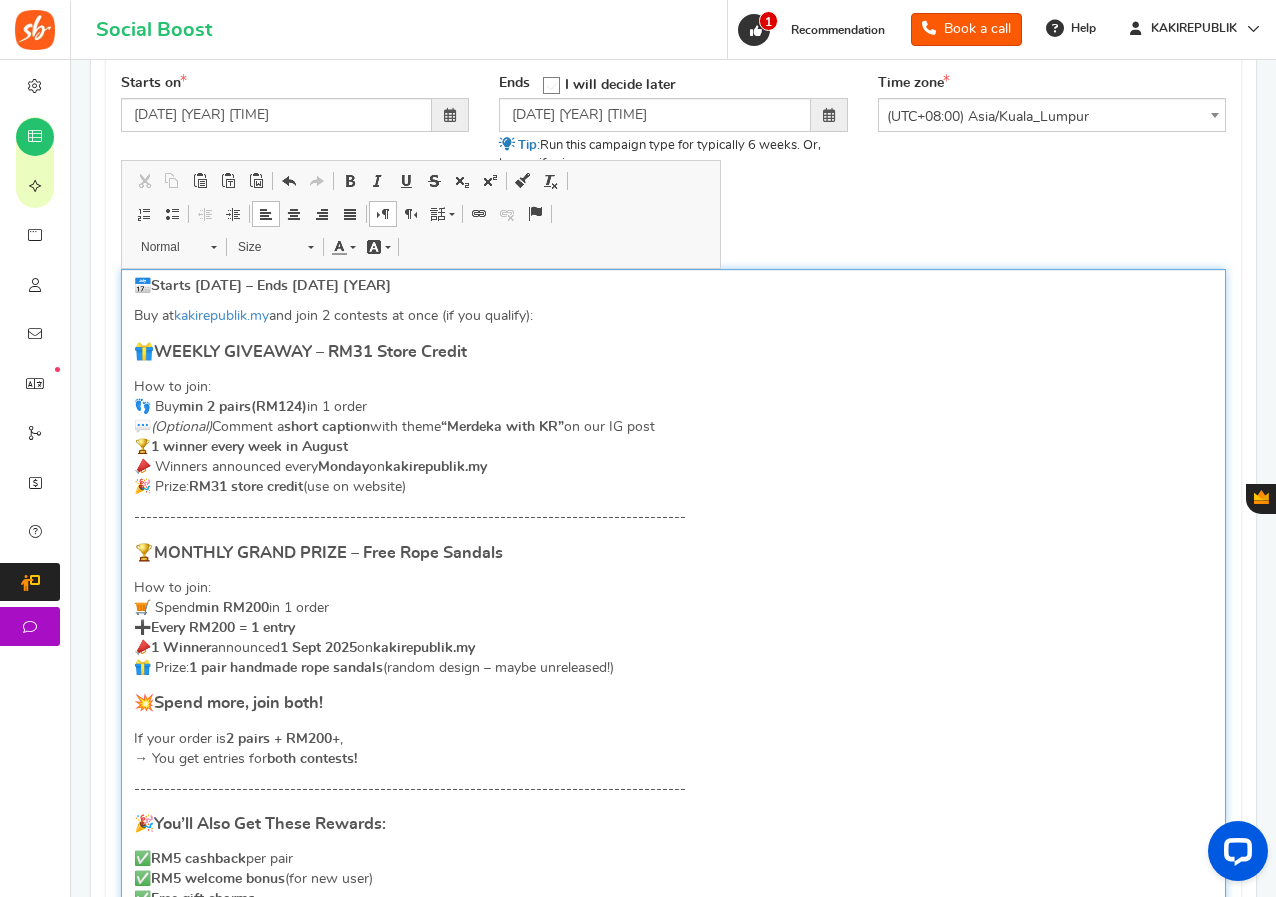 drag, startPoint x: 438, startPoint y: 490, endPoint x: 132, endPoint y: 349, distance: 336.92285 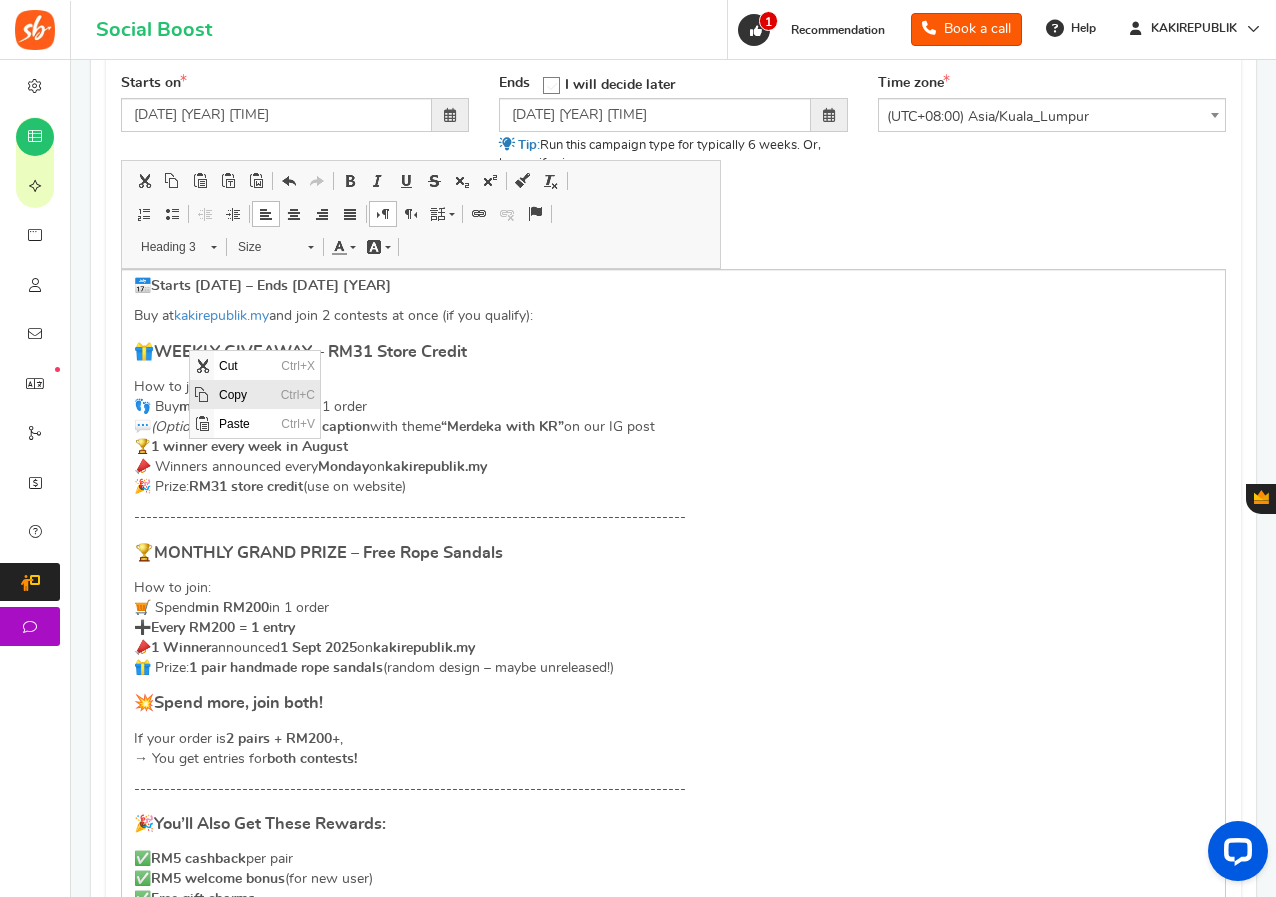 click on "Copy" at bounding box center [245, 394] 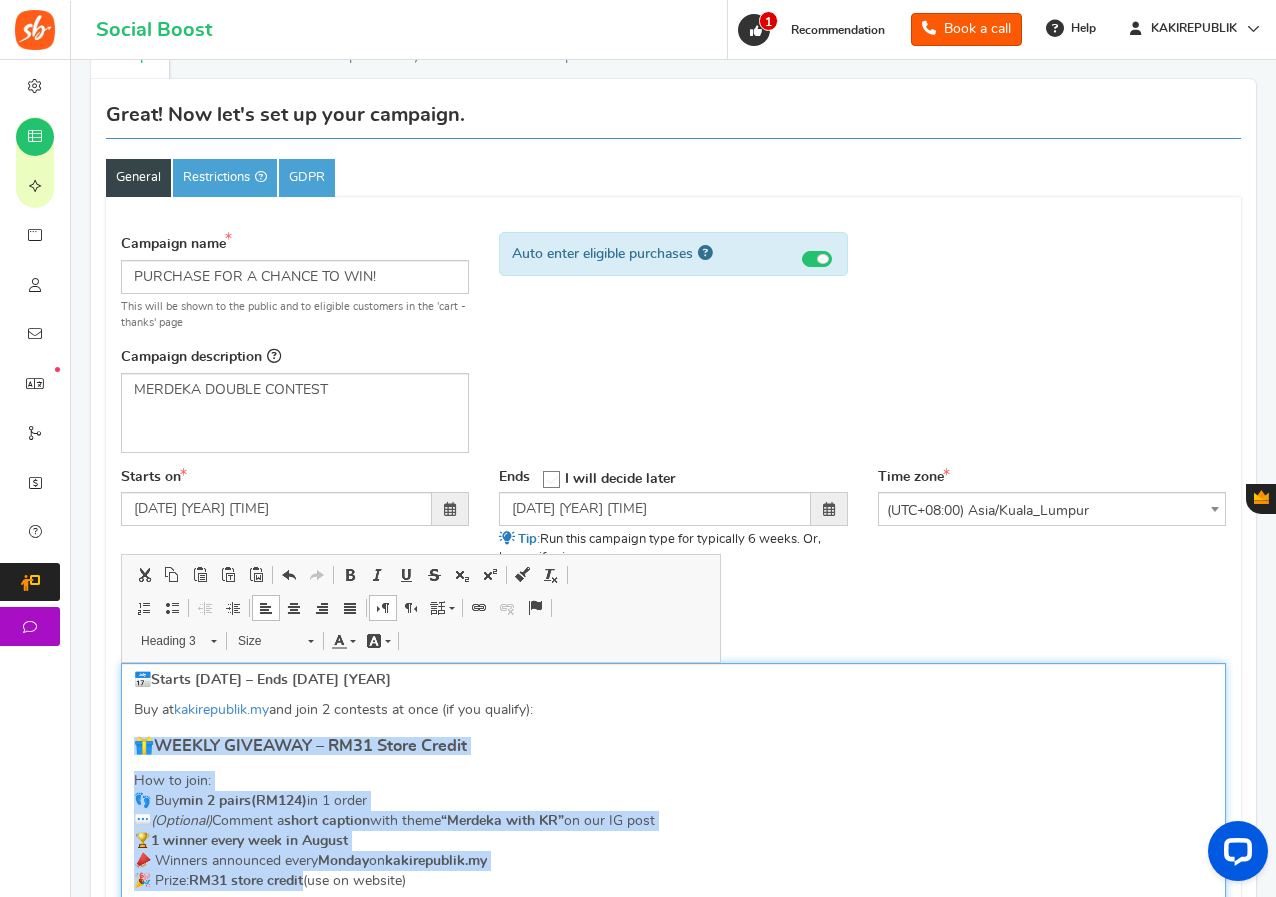 scroll, scrollTop: 0, scrollLeft: 0, axis: both 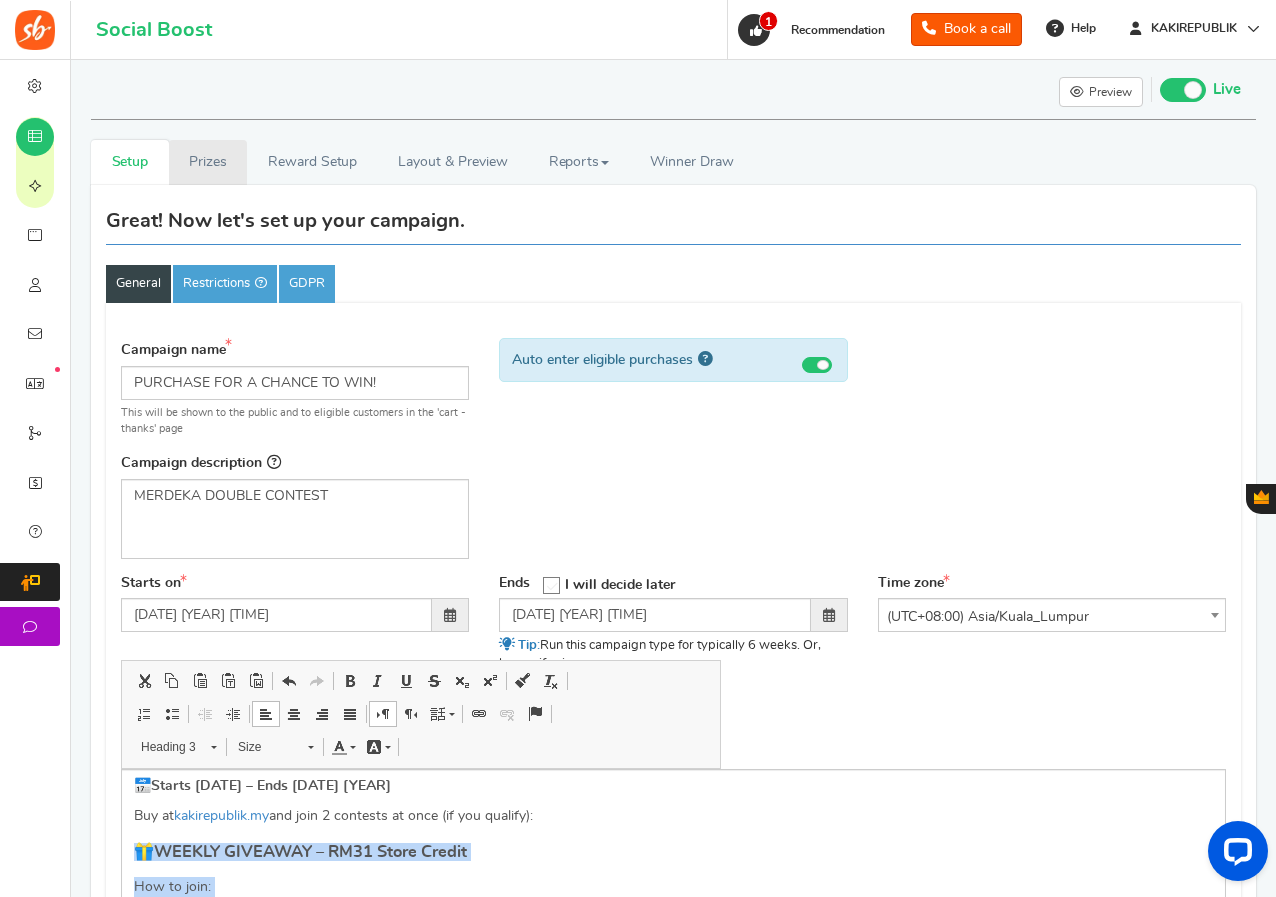 click on "Prizes" at bounding box center (208, 162) 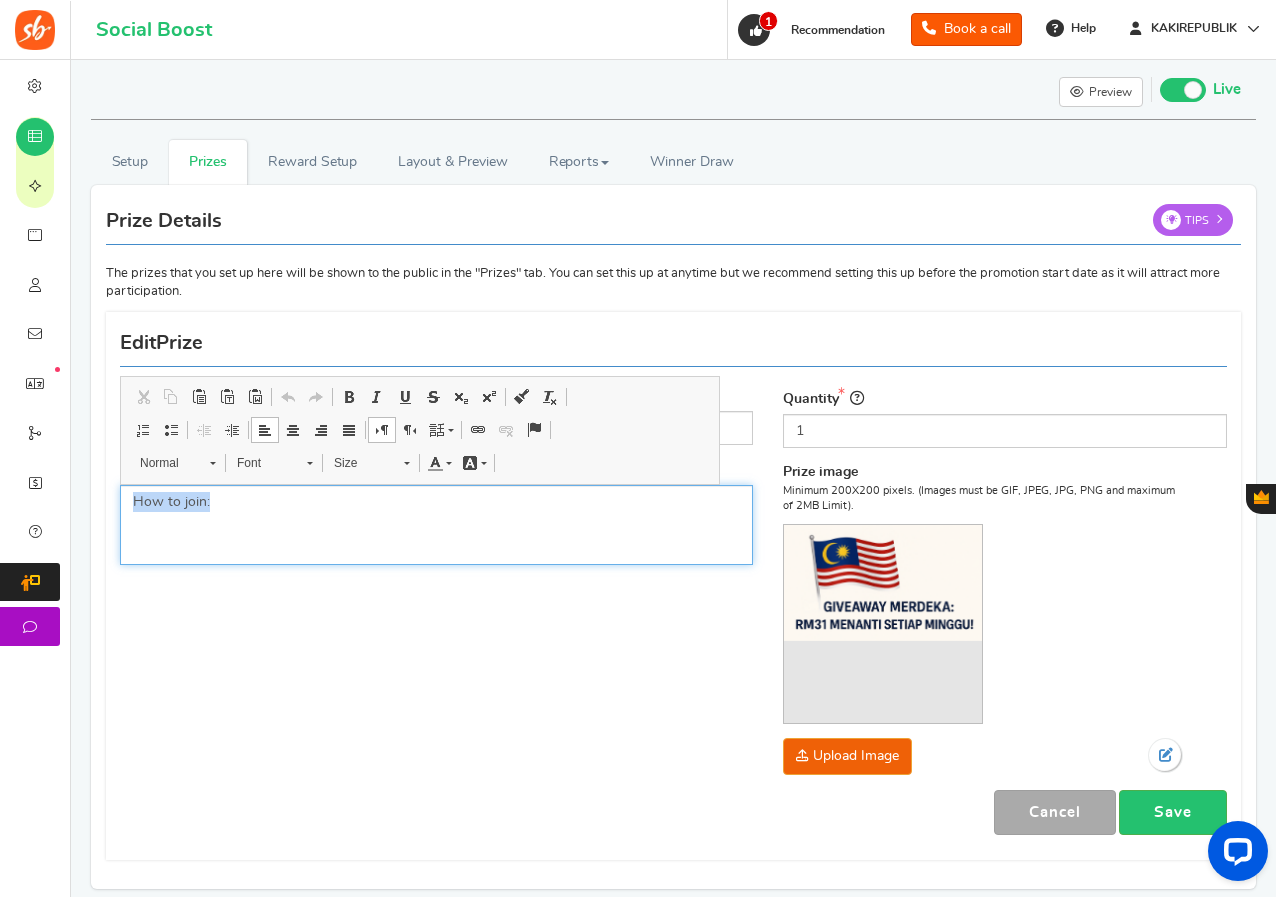 drag, startPoint x: 274, startPoint y: 514, endPoint x: 107, endPoint y: 513, distance: 167.00299 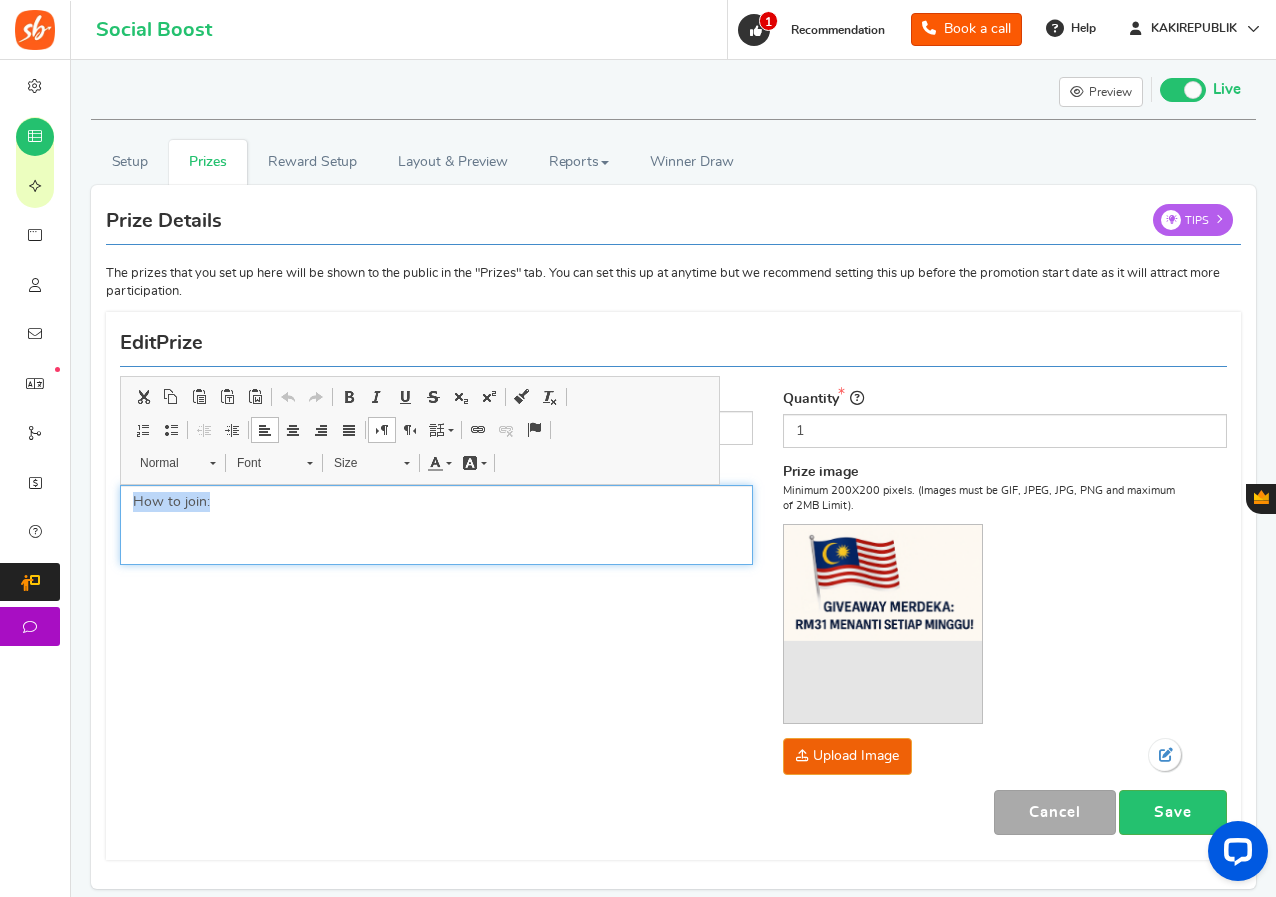 click on "How to join:" at bounding box center (436, 502) 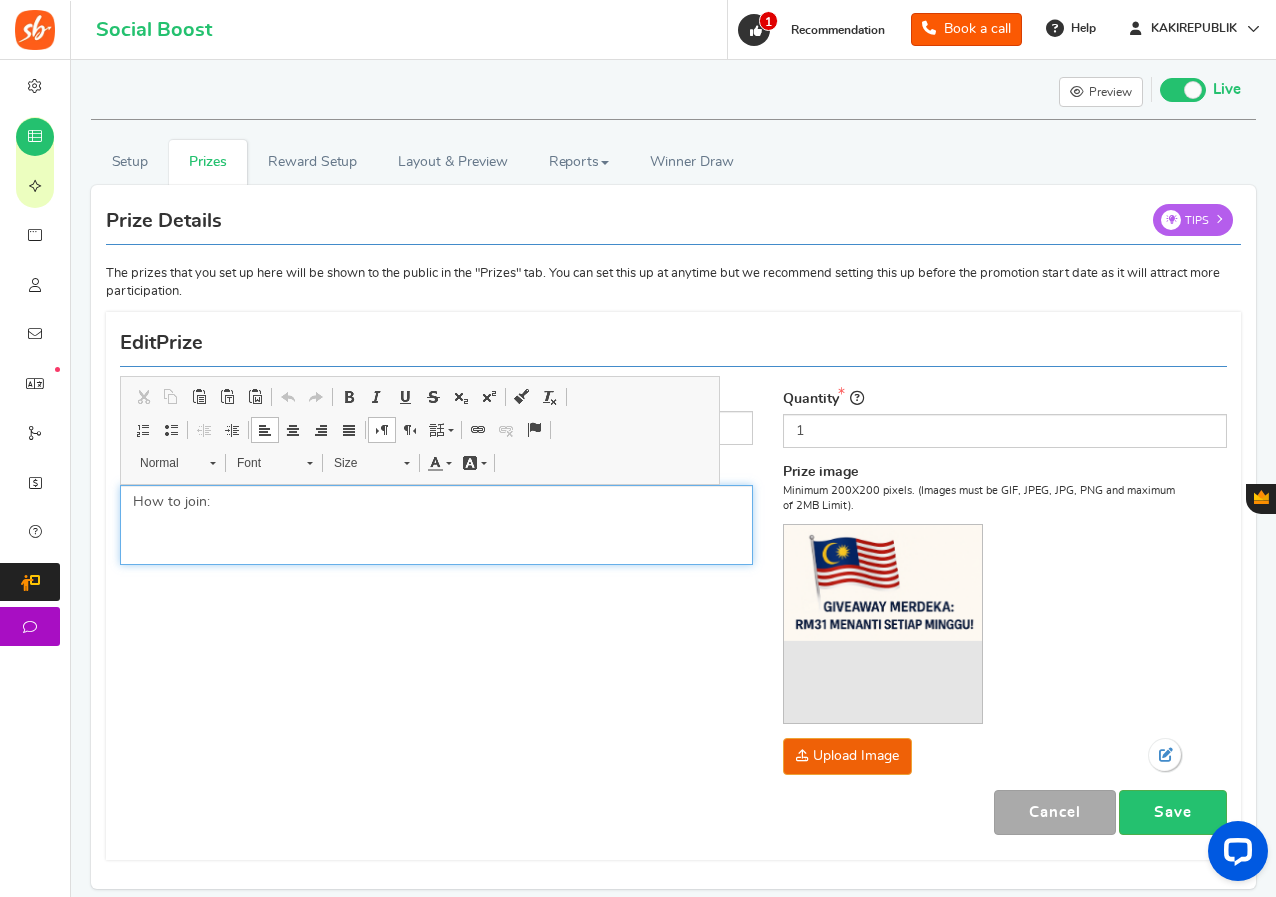 click on "How to join:" at bounding box center [436, 502] 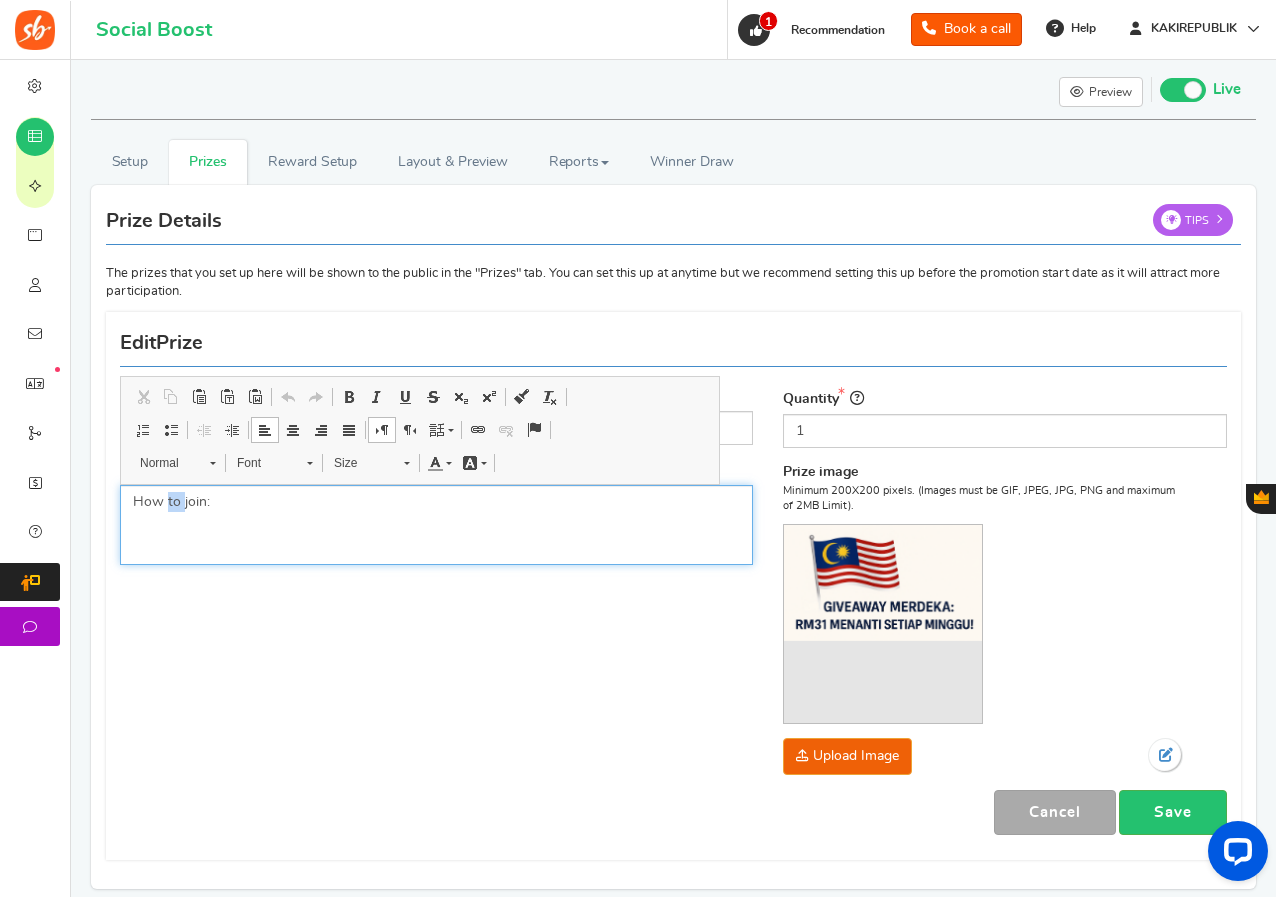 click on "How to join:" at bounding box center (436, 502) 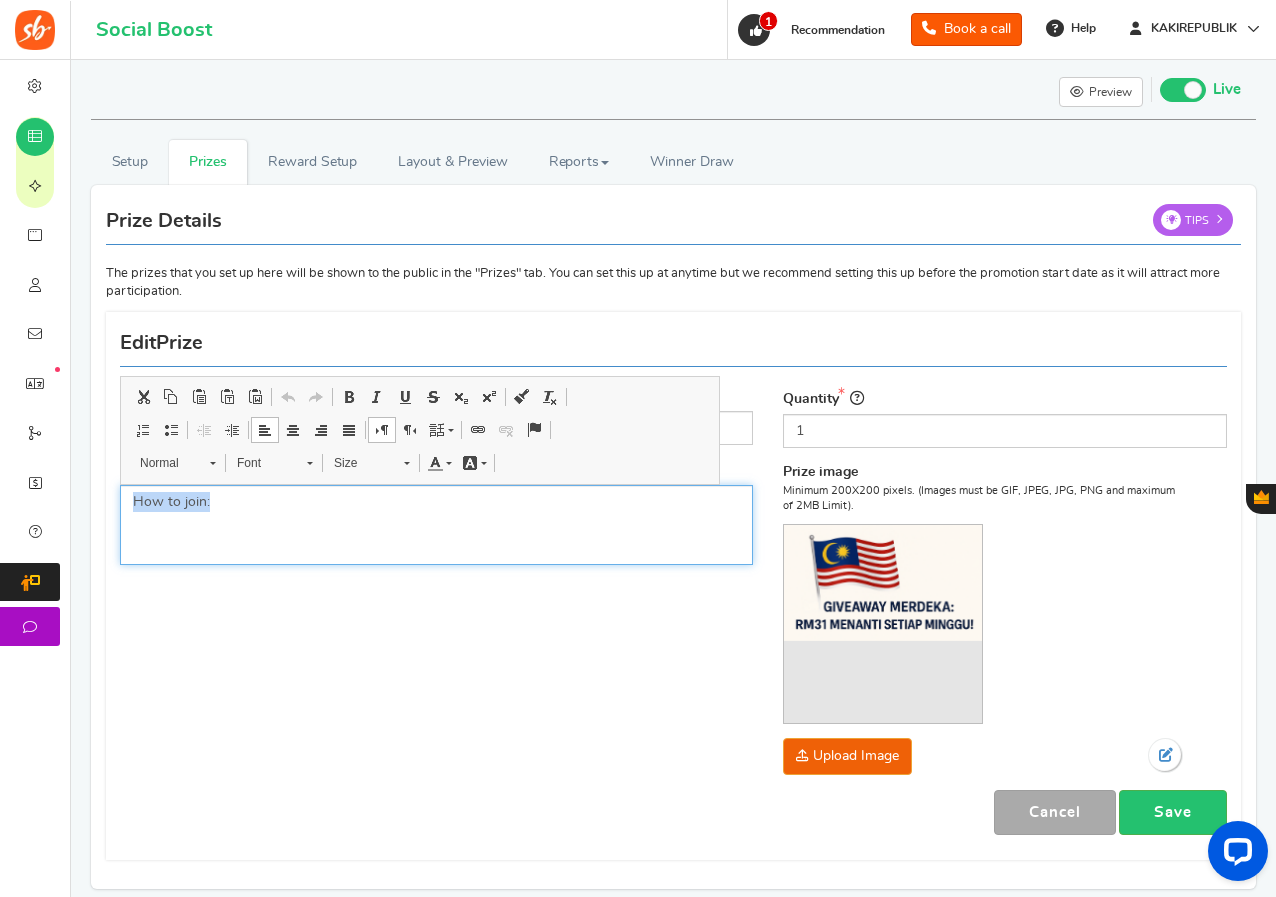 click on "How to join:" at bounding box center [436, 502] 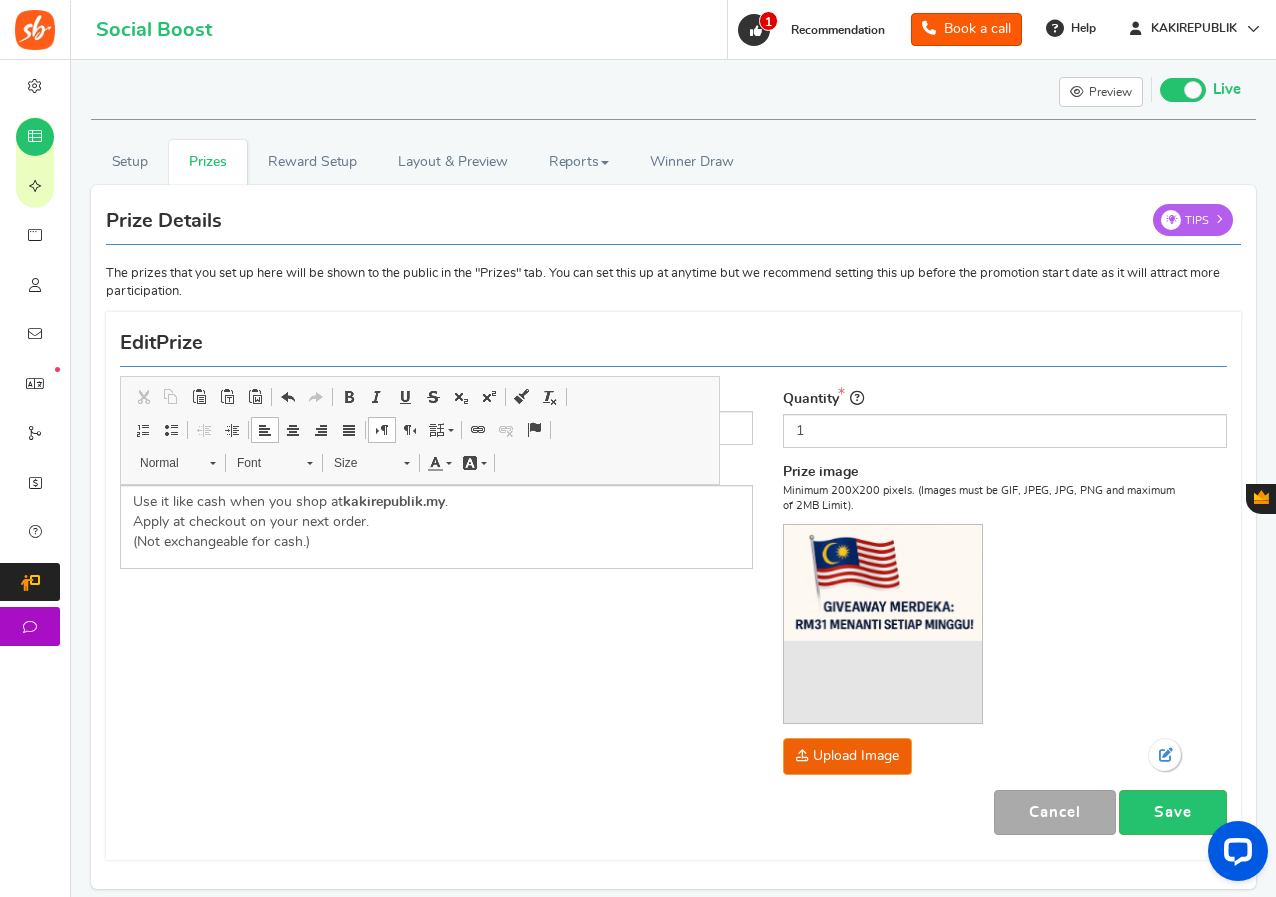 click on "Add Edit Prize Tips Name Description (Optional) Use it like cash when you shop at kakirepublik.my. Apply at checkout on your next order. (Not exchangeable for cash.) Type Select the prize type Grand Prize Daily Prize Weekly Prize Monthly Prize Quantity [NUMBER] Prize image Minimum [NUMBER]X[NUMBER] pixels. (Images must be GIF, JPEG, JPG, PNG and maximum of [NUMBER]MB Limit). Upload Image" at bounding box center [673, 586] 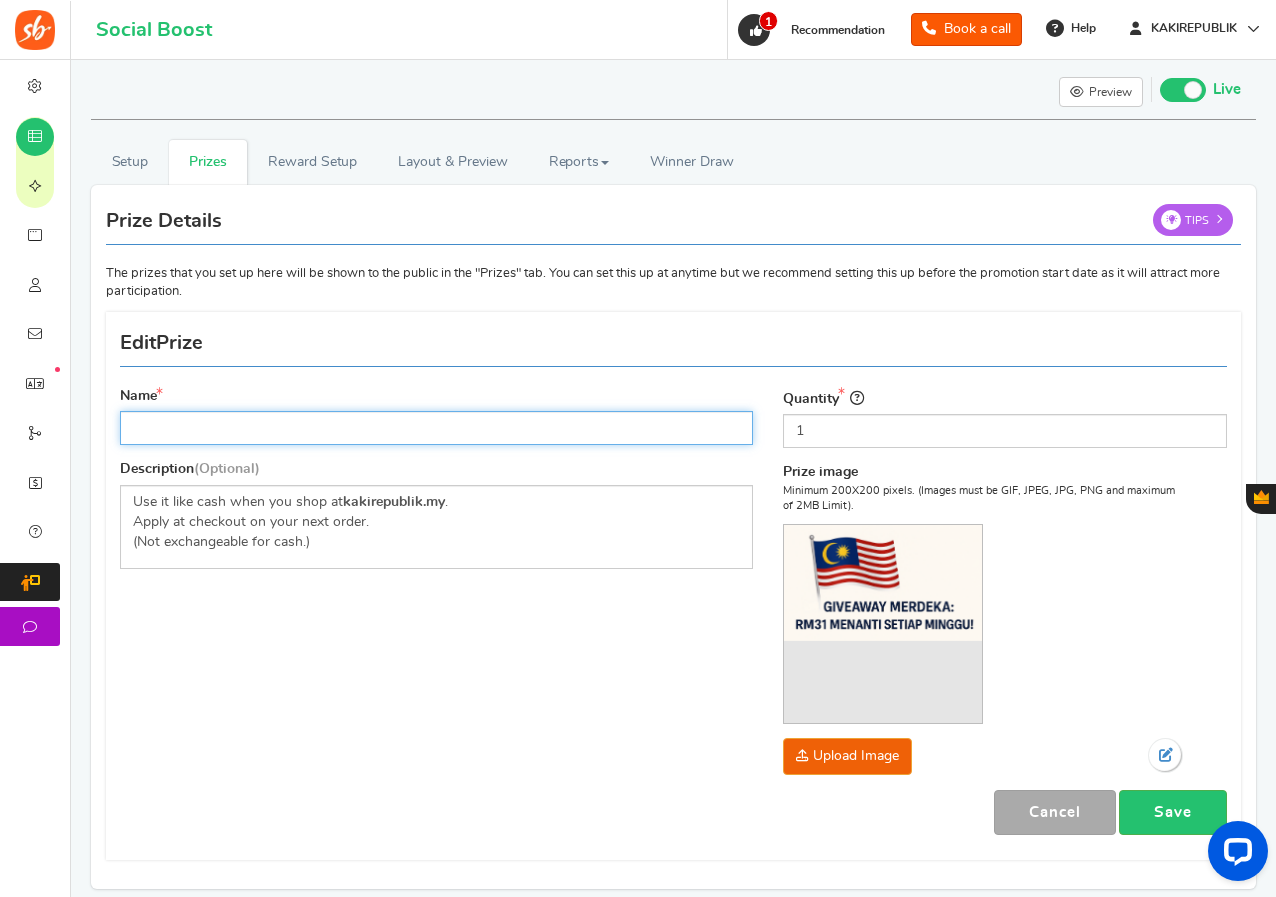click on "Name" at bounding box center (436, 428) 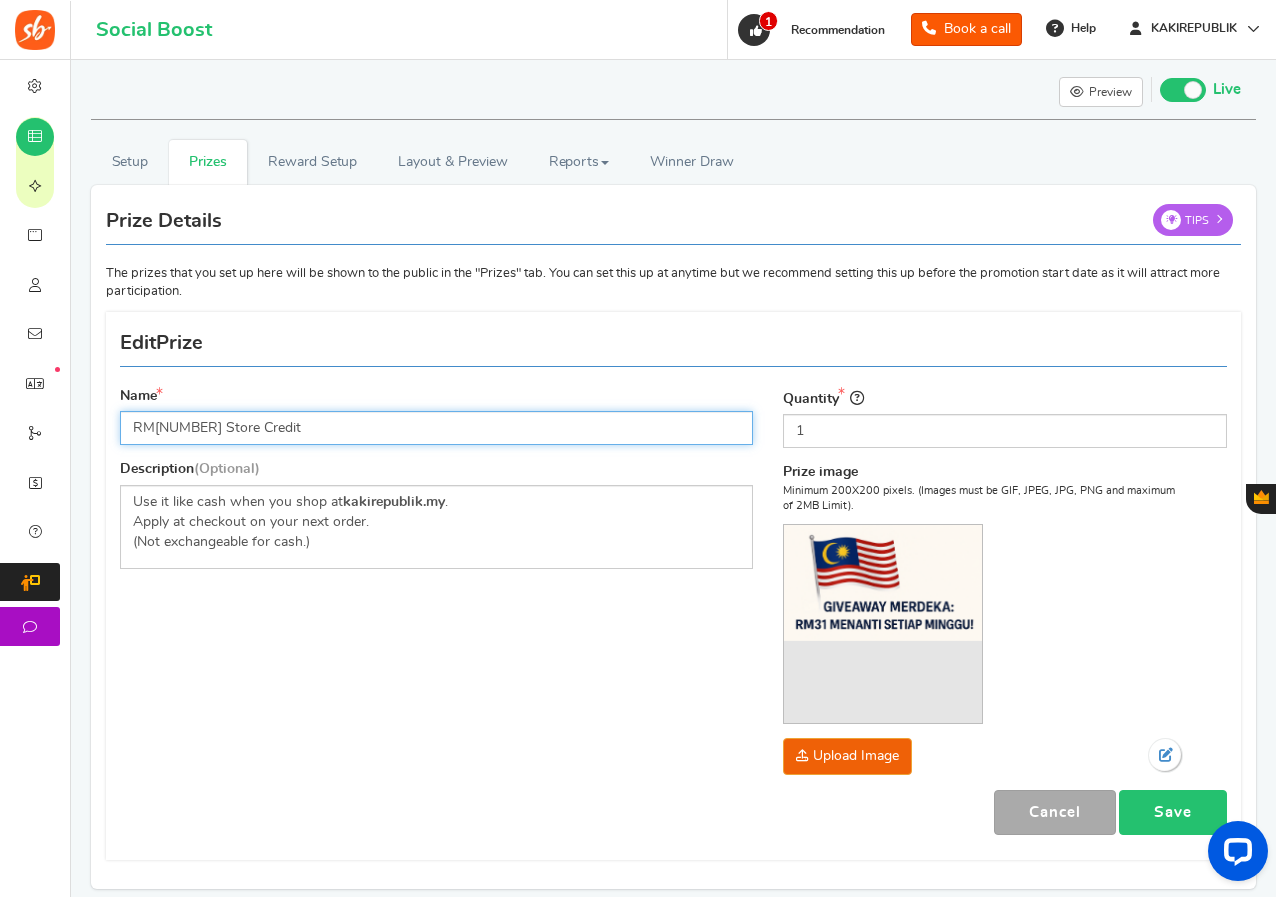 type on "RM[NUMBER] Store Credit" 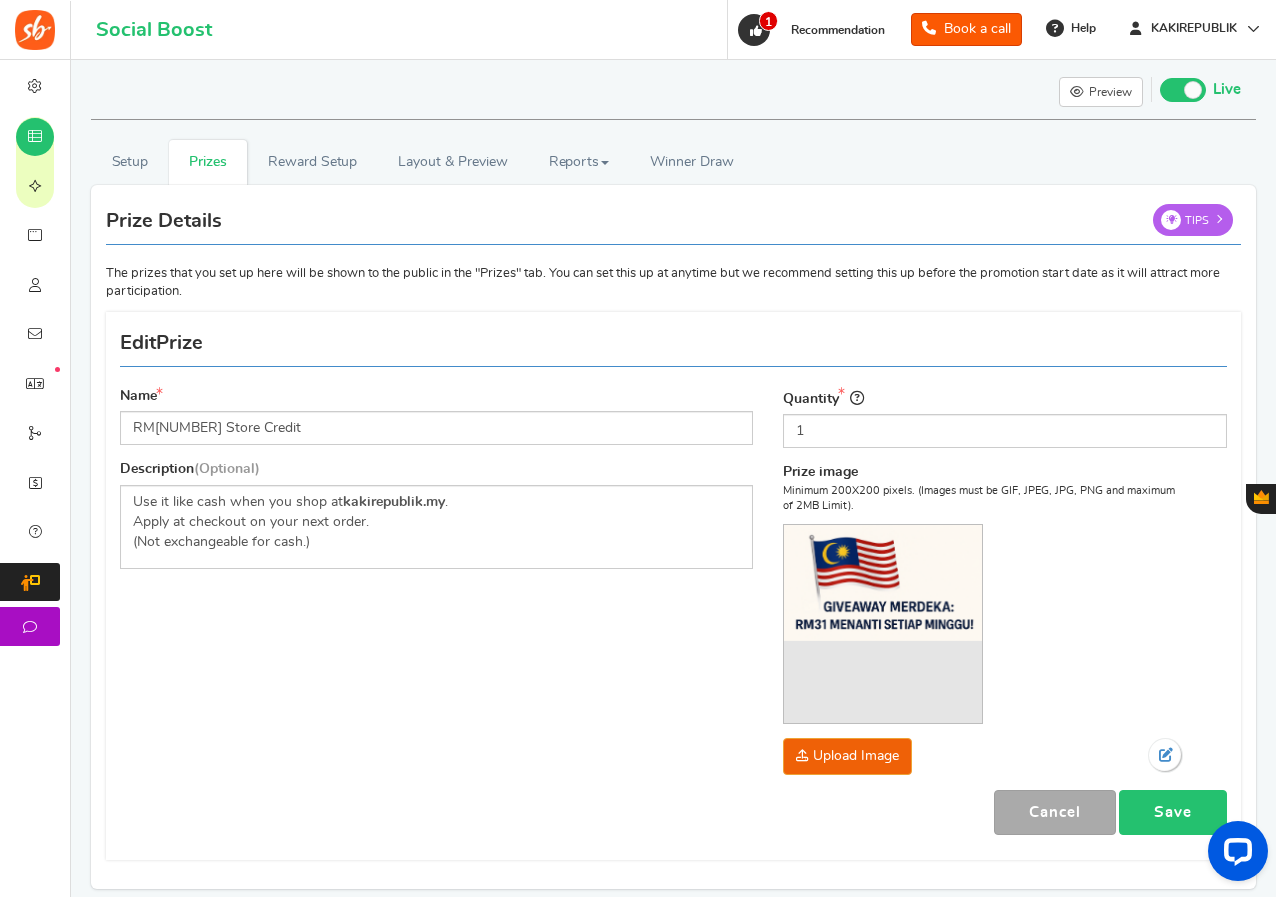 click on "Save" at bounding box center [1173, 812] 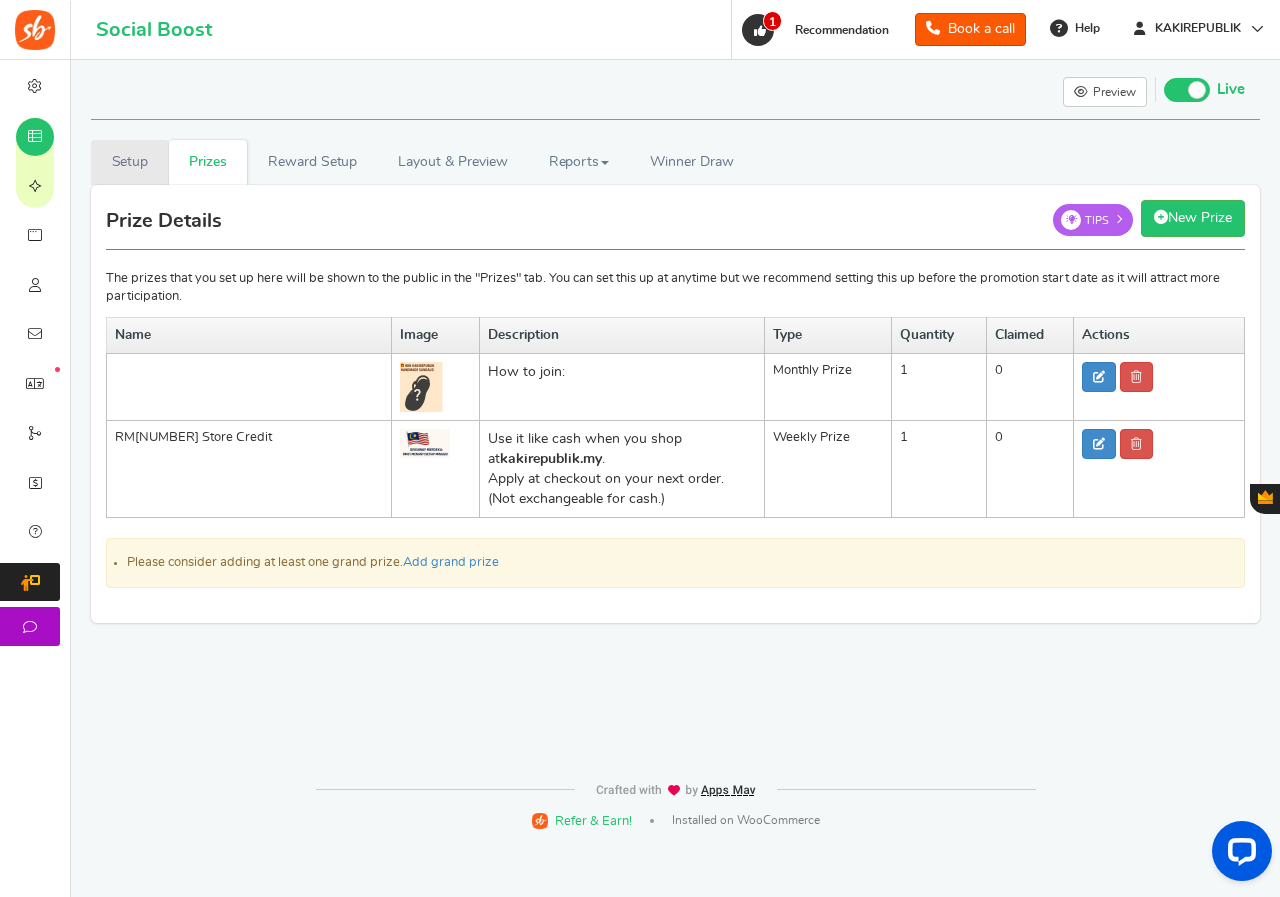 click on "Setup" at bounding box center (130, 162) 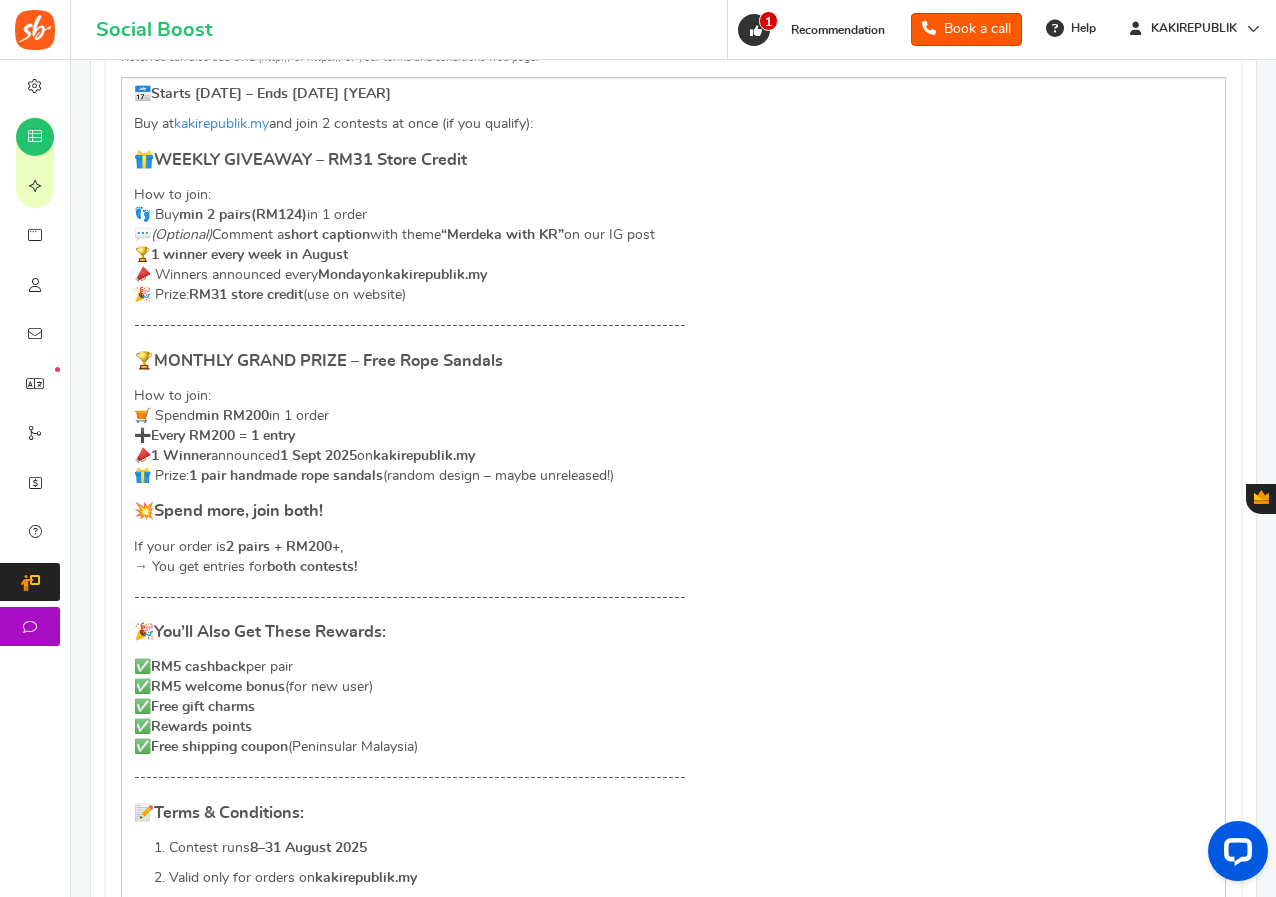 scroll, scrollTop: 700, scrollLeft: 0, axis: vertical 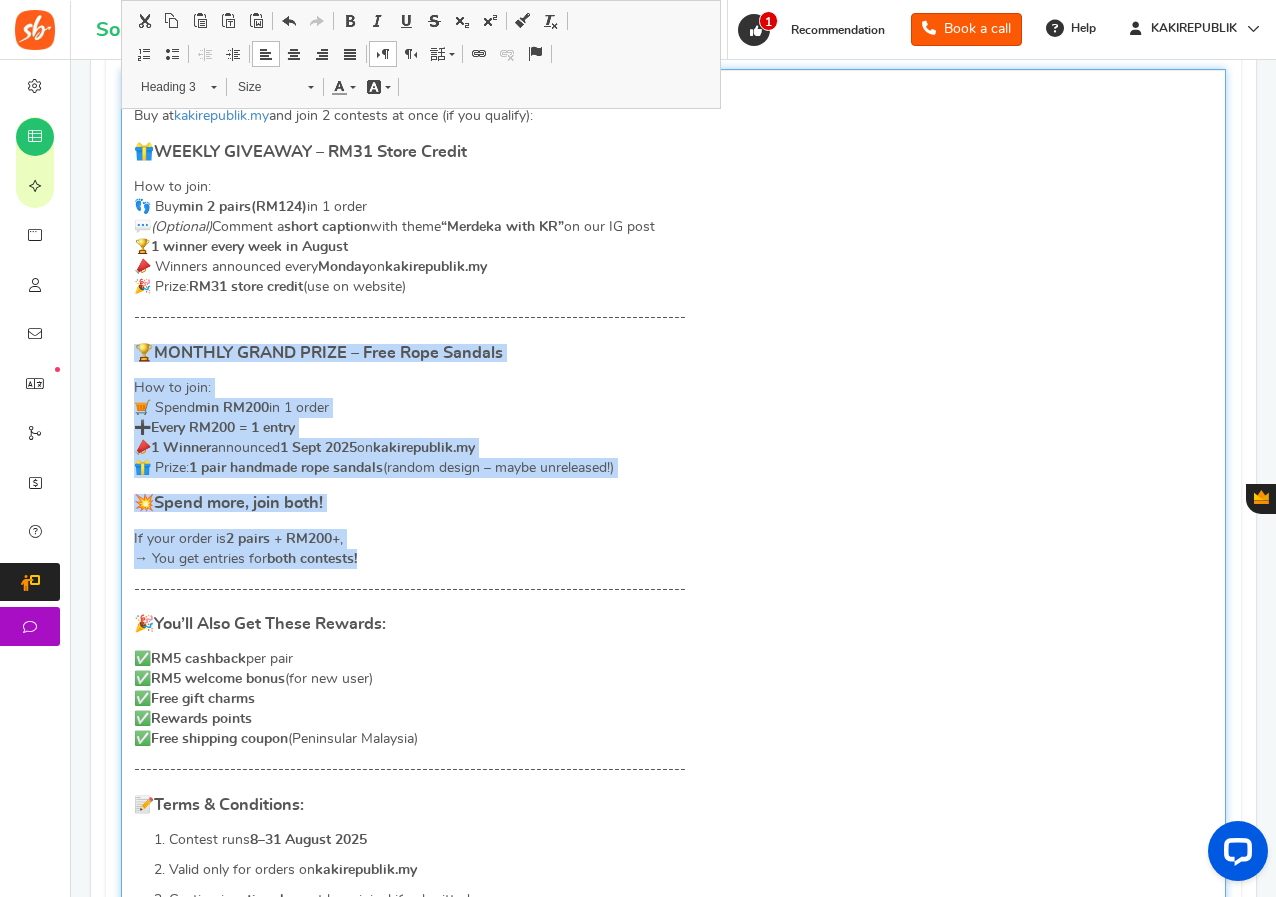 drag, startPoint x: 383, startPoint y: 560, endPoint x: 142, endPoint y: 349, distance: 320.31546 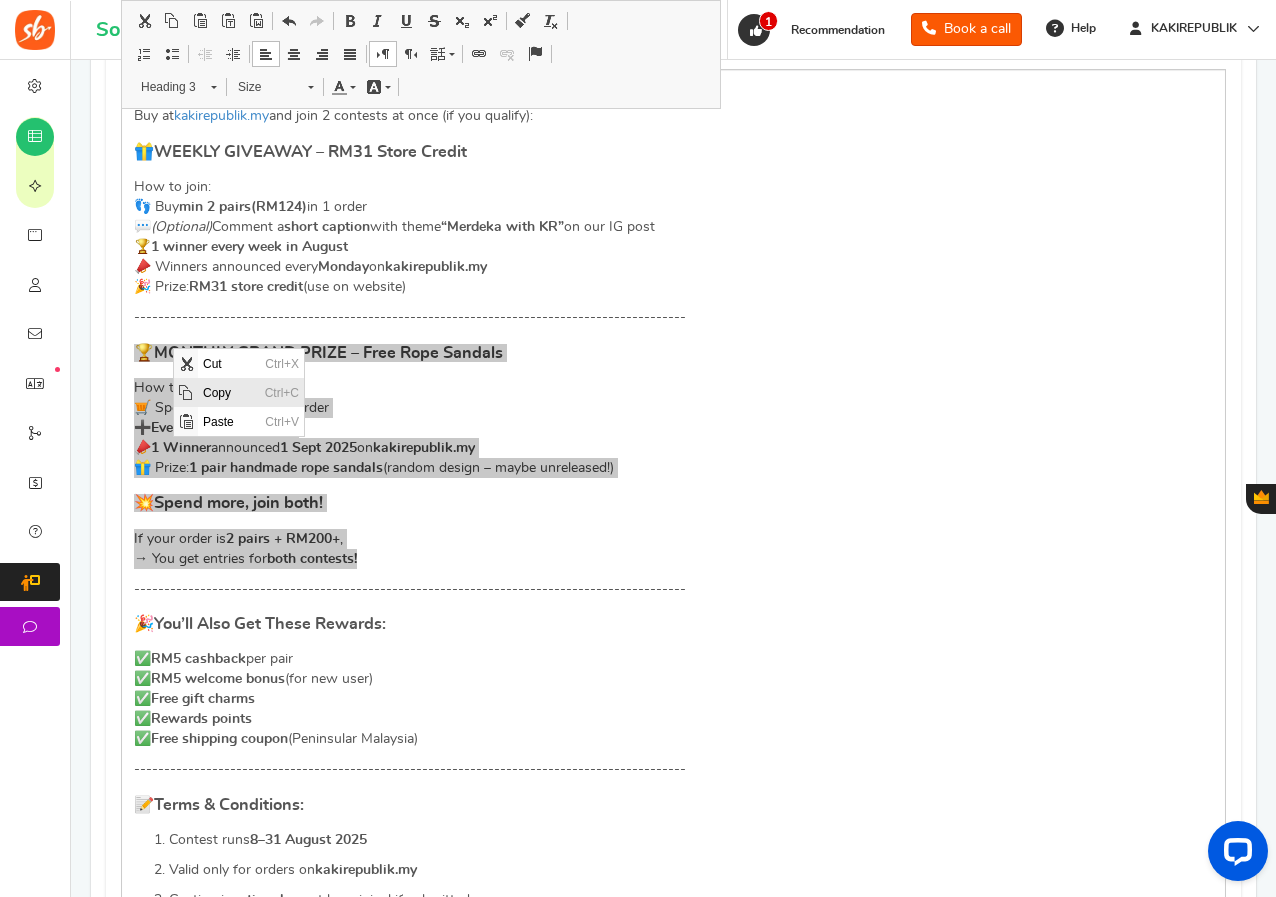 click at bounding box center (186, 392) 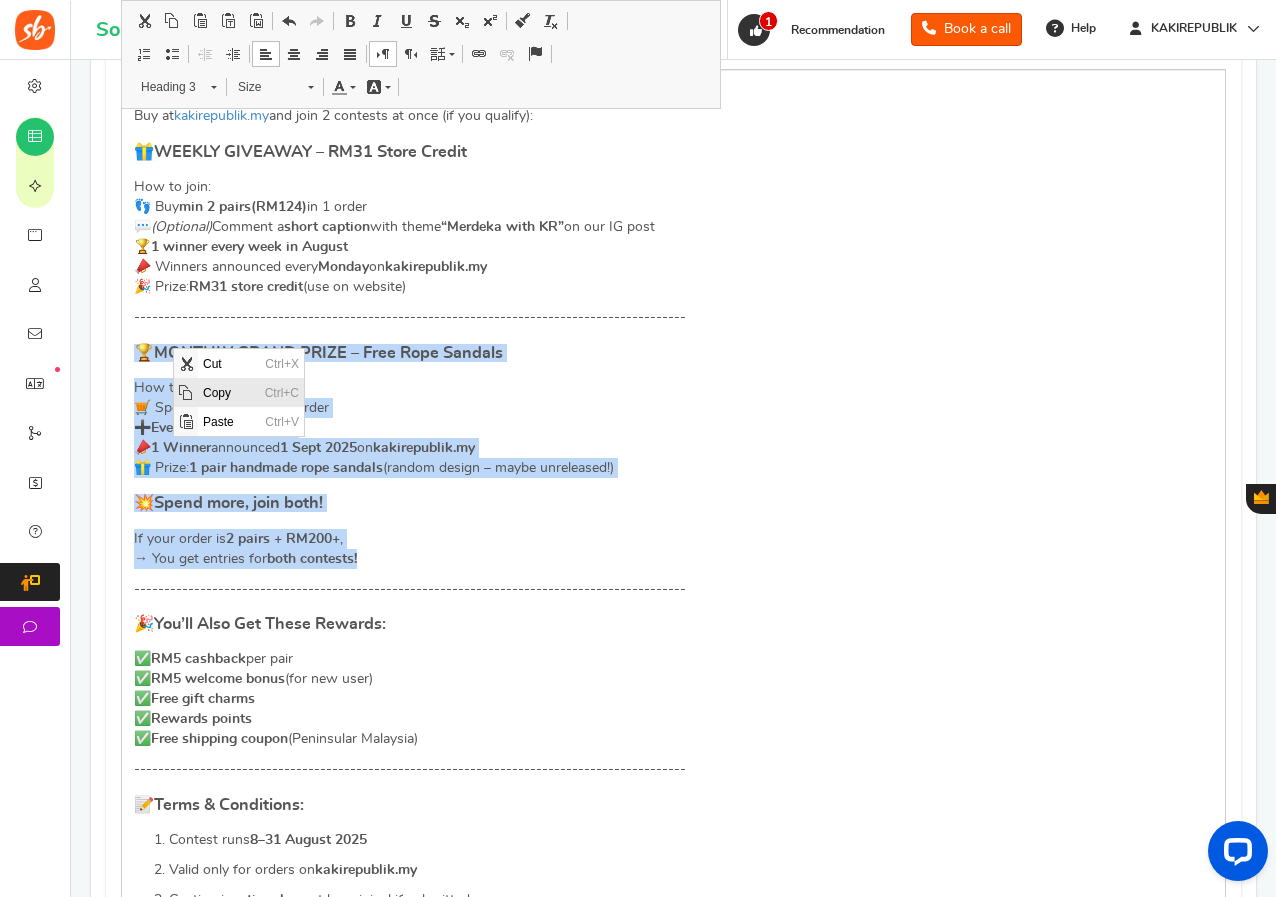 copy on "🏆 MONTHLY GRAND PRIZE – Free Rope Sandals How to join: 🛒 Spend min RM[NUMBER] in [NUMBER] order ➕ Every RM[NUMBER] = [NUMBER] entry 📣 [NUMBER] Winner announced [DATE] [YEAR] on kakirepublik.my 🎁 Prize: [NUMBER] pair handmade rope sandals (random design – maybe unreleased!) 💥 Spend more, join both! If your order is [NUMBER] pairs + RM[NUMBER]+ , → You get entries for both contests!" 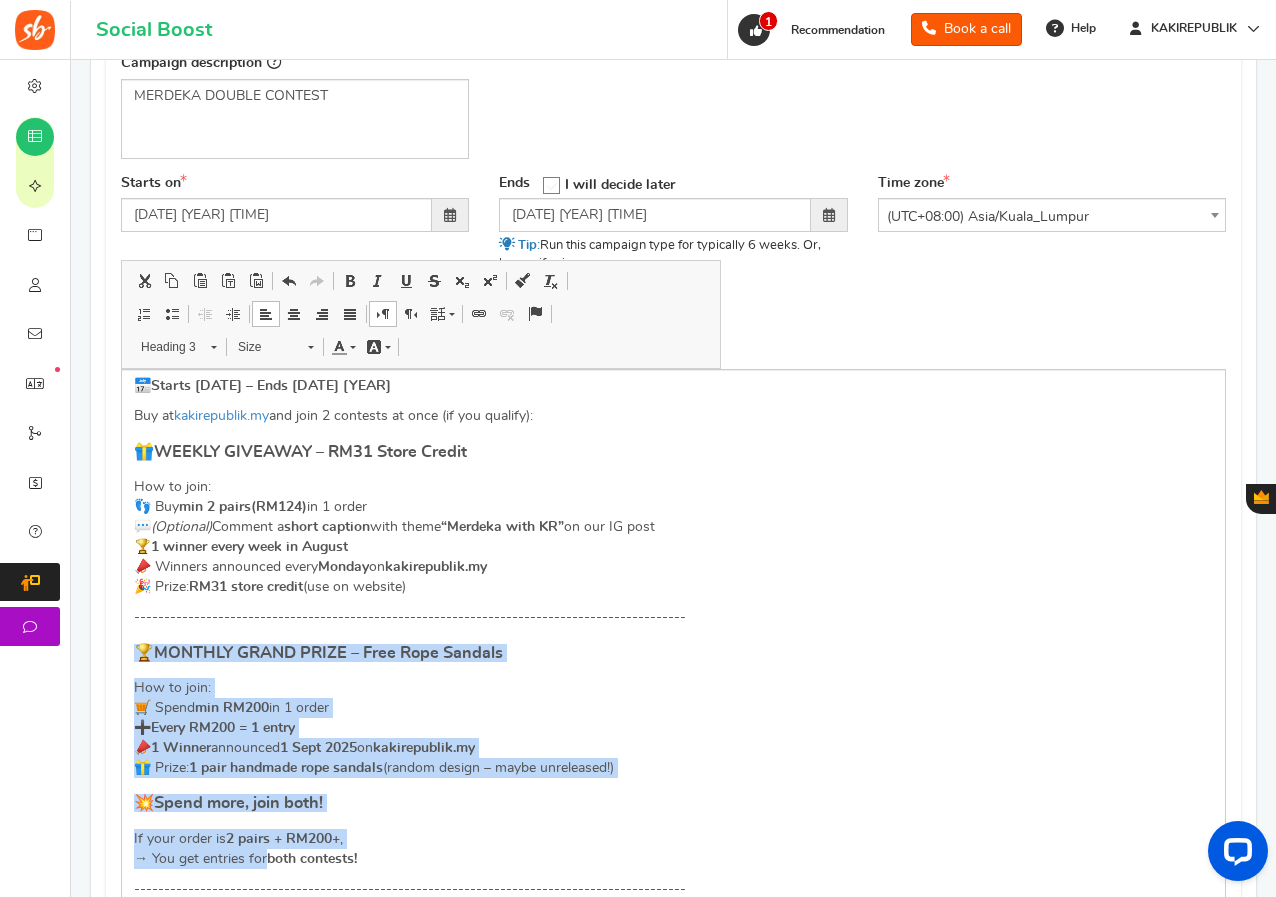 scroll, scrollTop: 200, scrollLeft: 0, axis: vertical 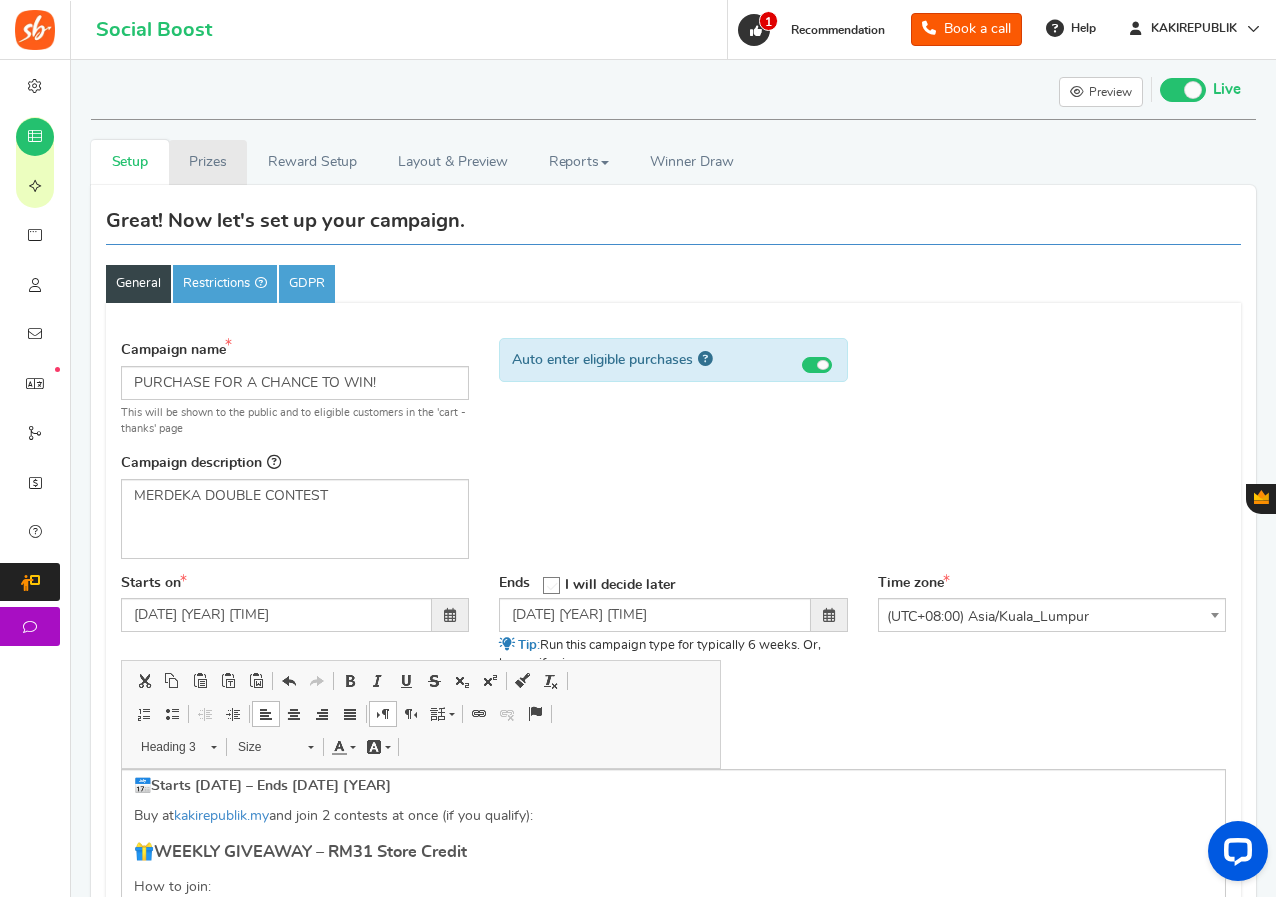 click on "Prizes" at bounding box center [208, 162] 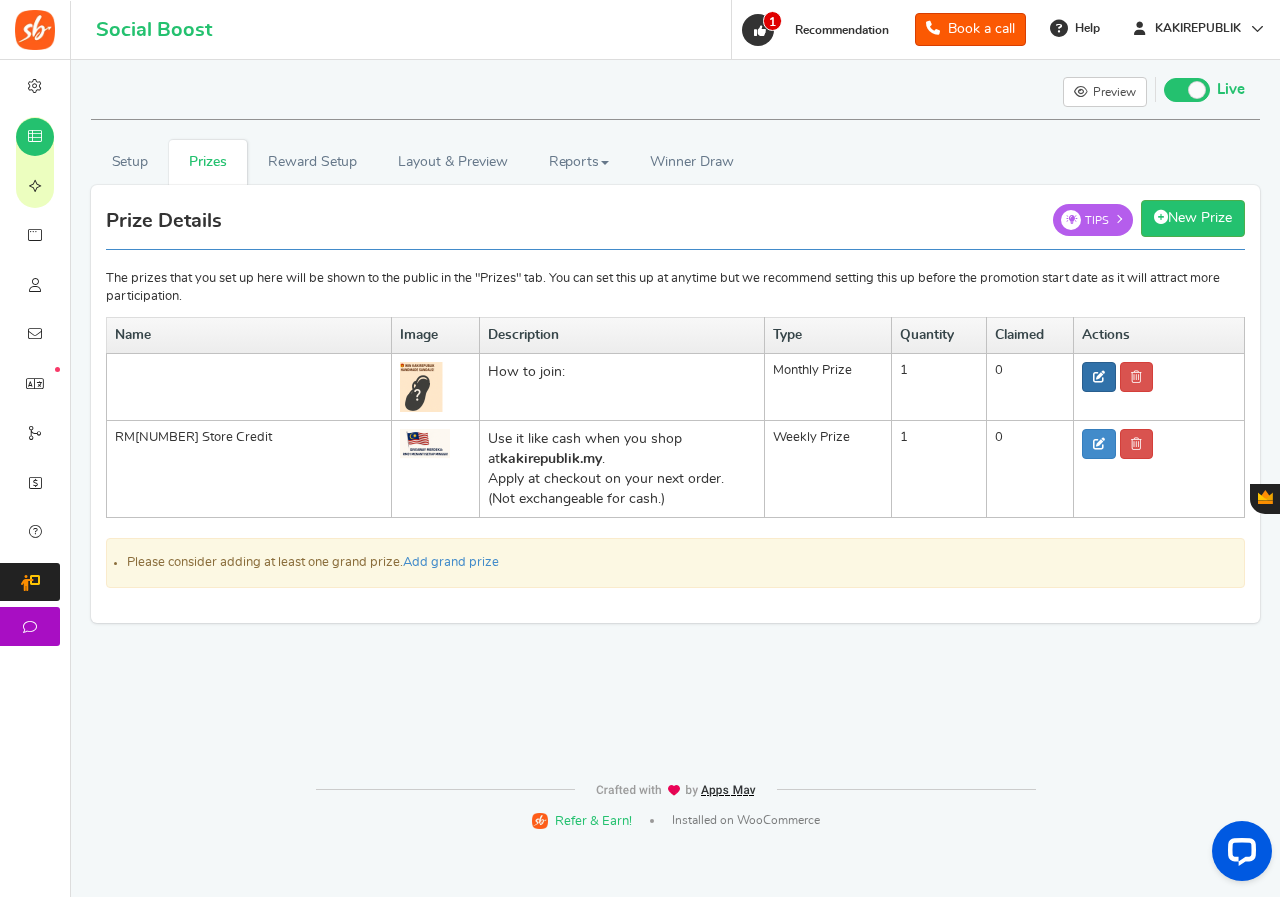 click at bounding box center (1099, 377) 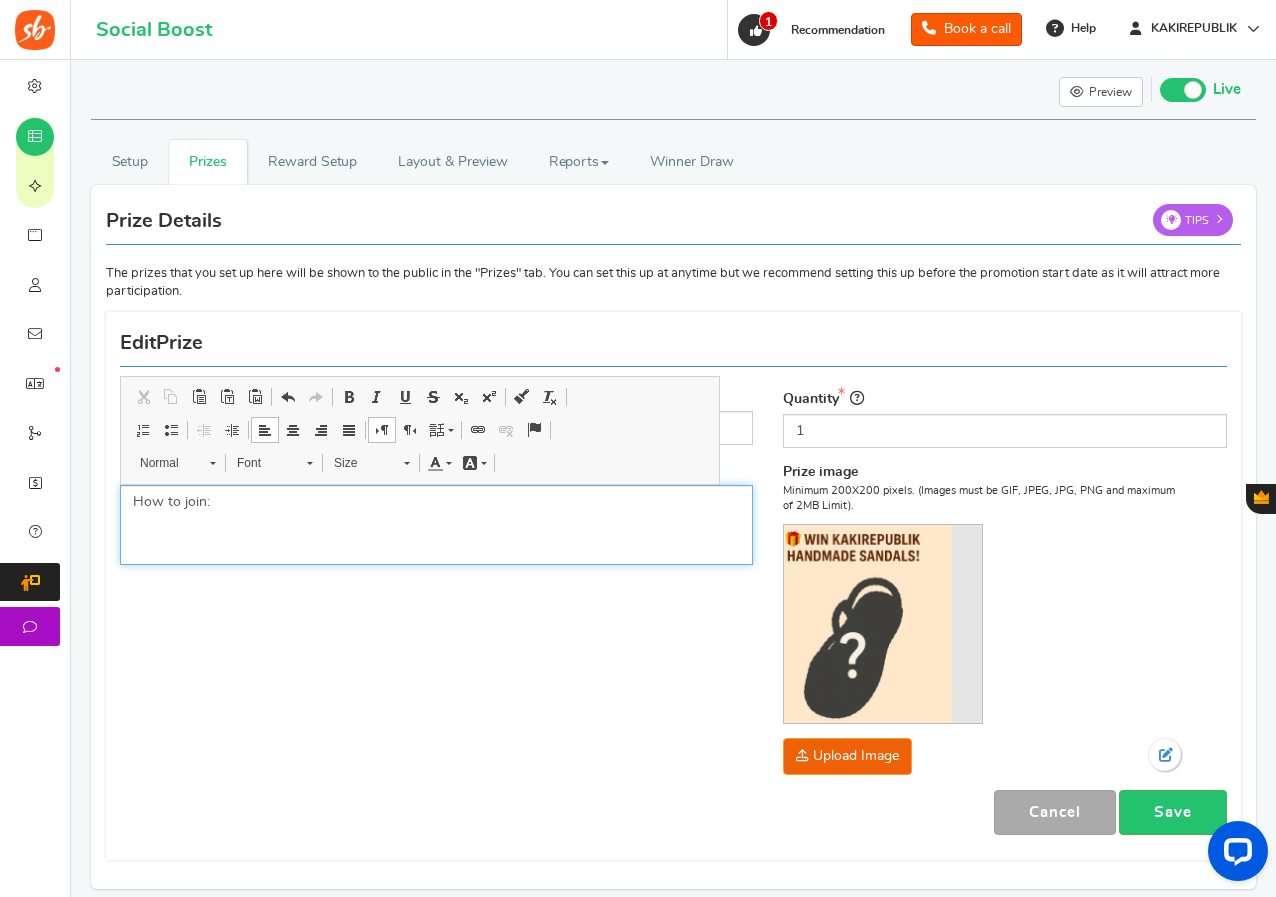 click on "How to join:" at bounding box center [436, 502] 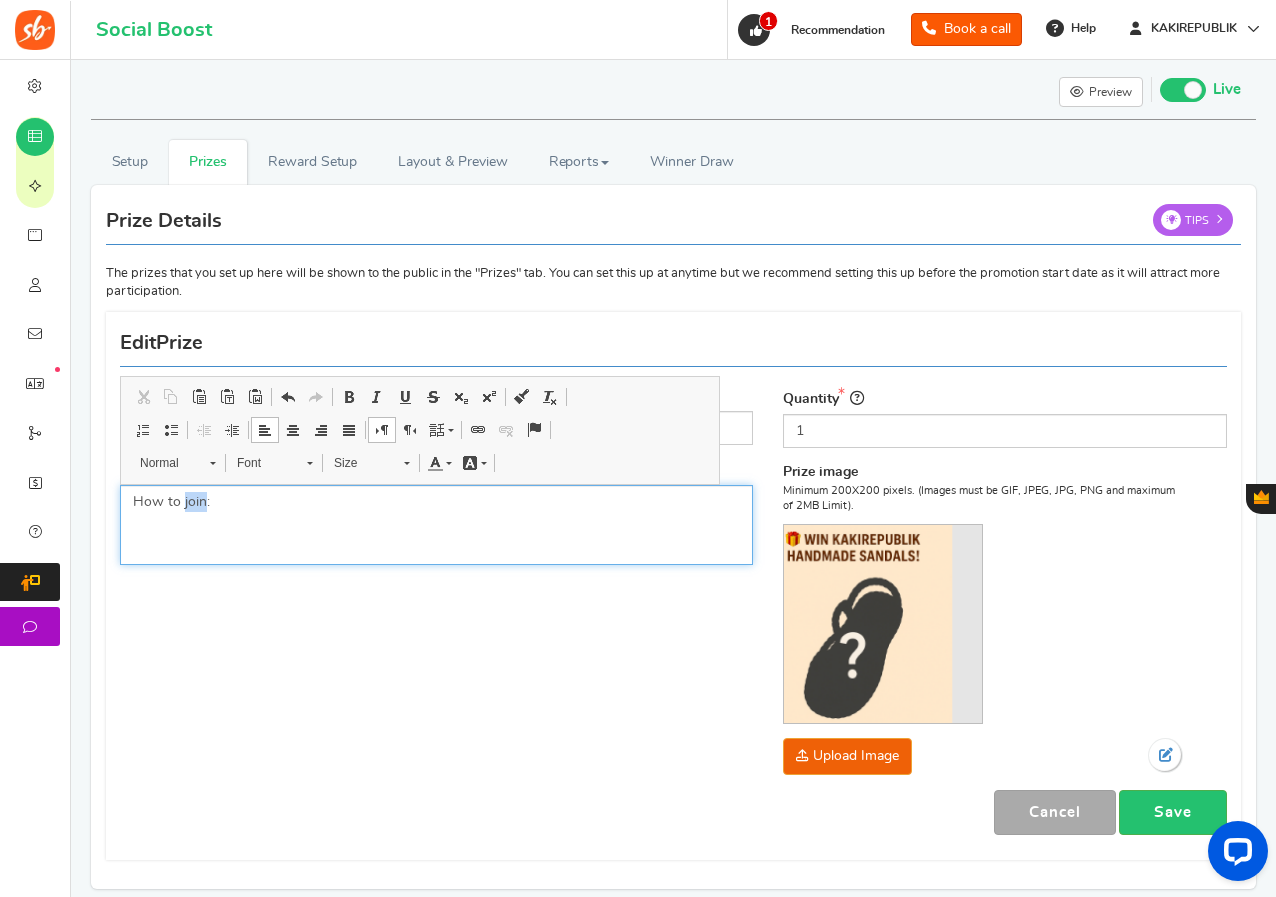 click on "How to join:" at bounding box center (436, 502) 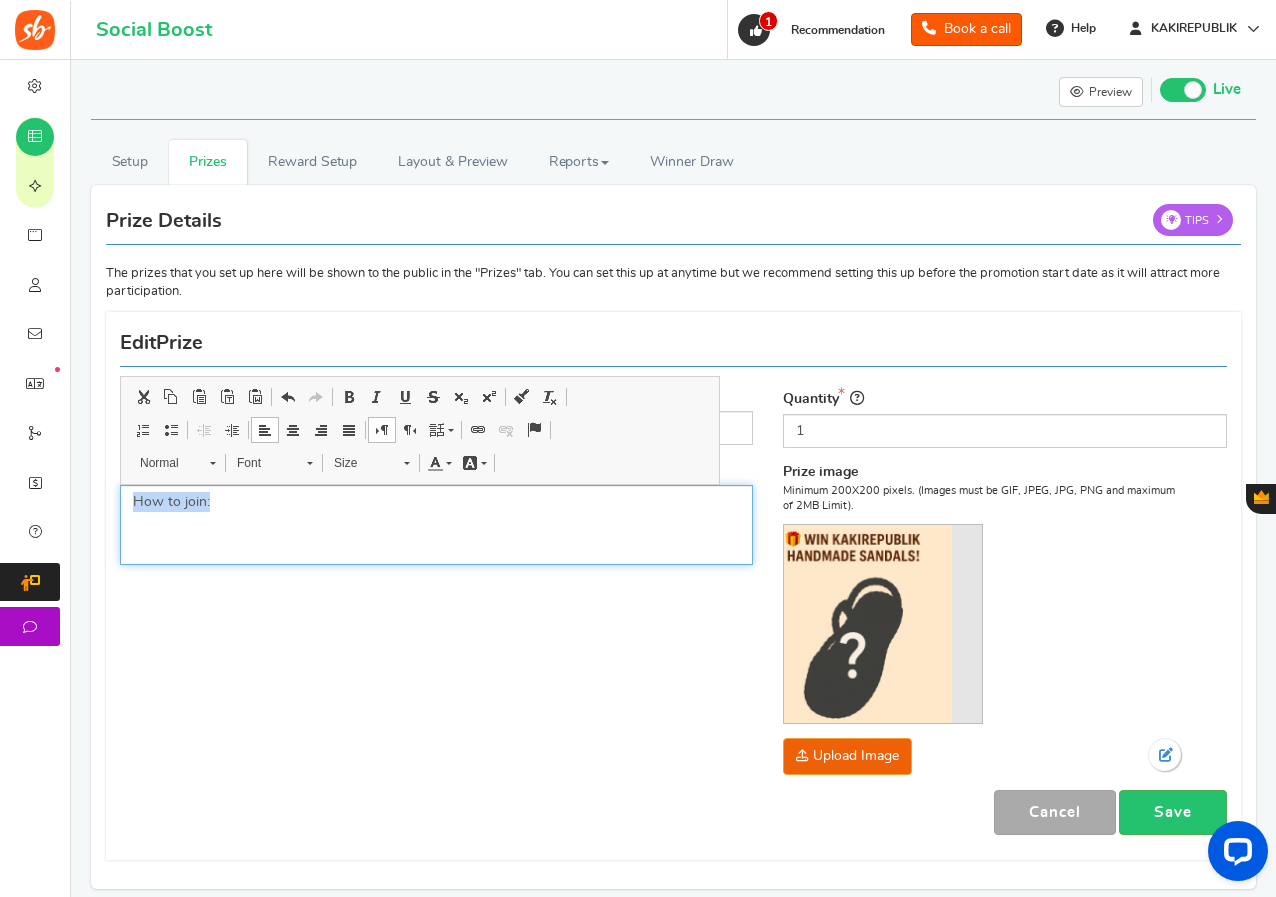 click on "How to join:" at bounding box center (436, 502) 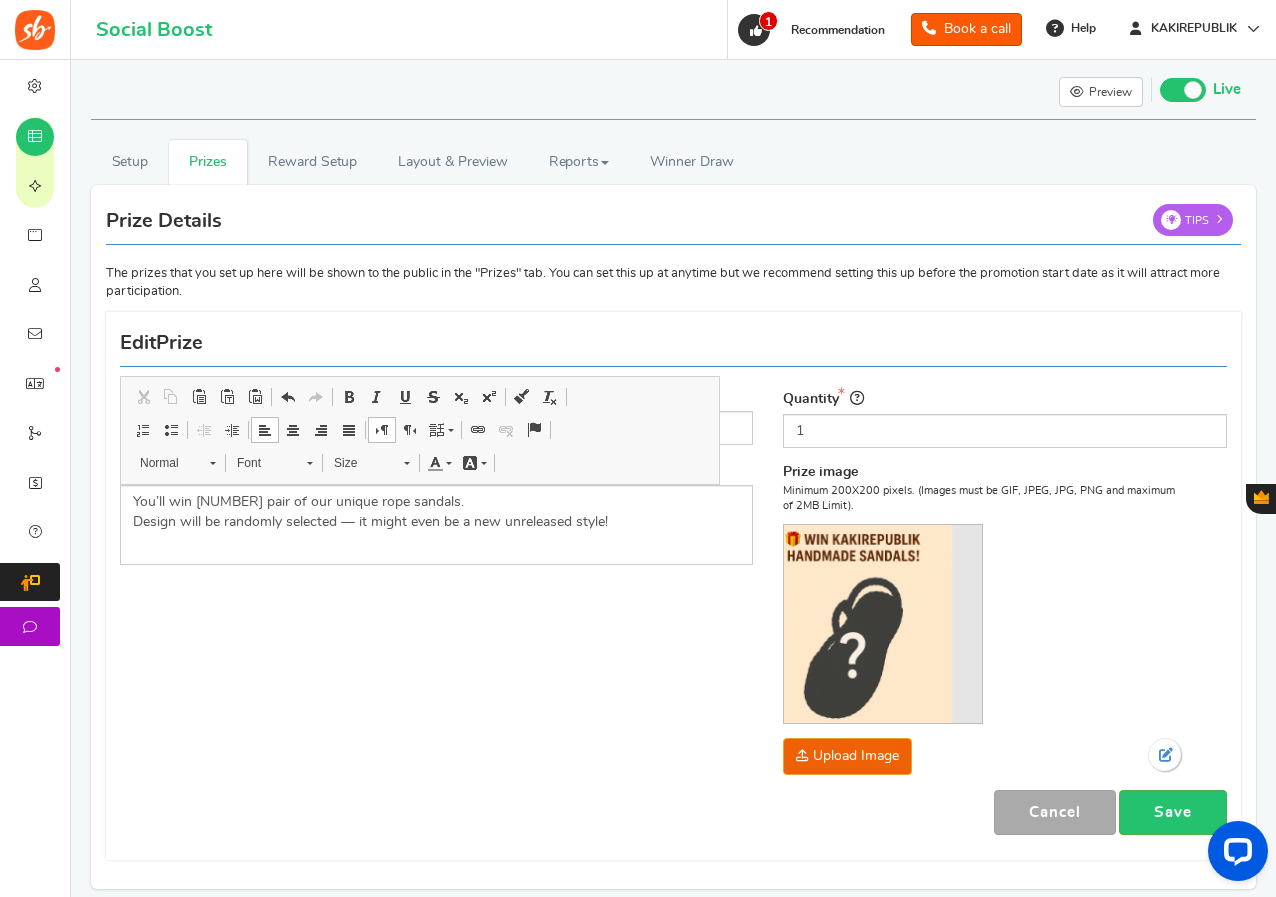 click on "Add Edit Prize Tips" at bounding box center (673, 344) 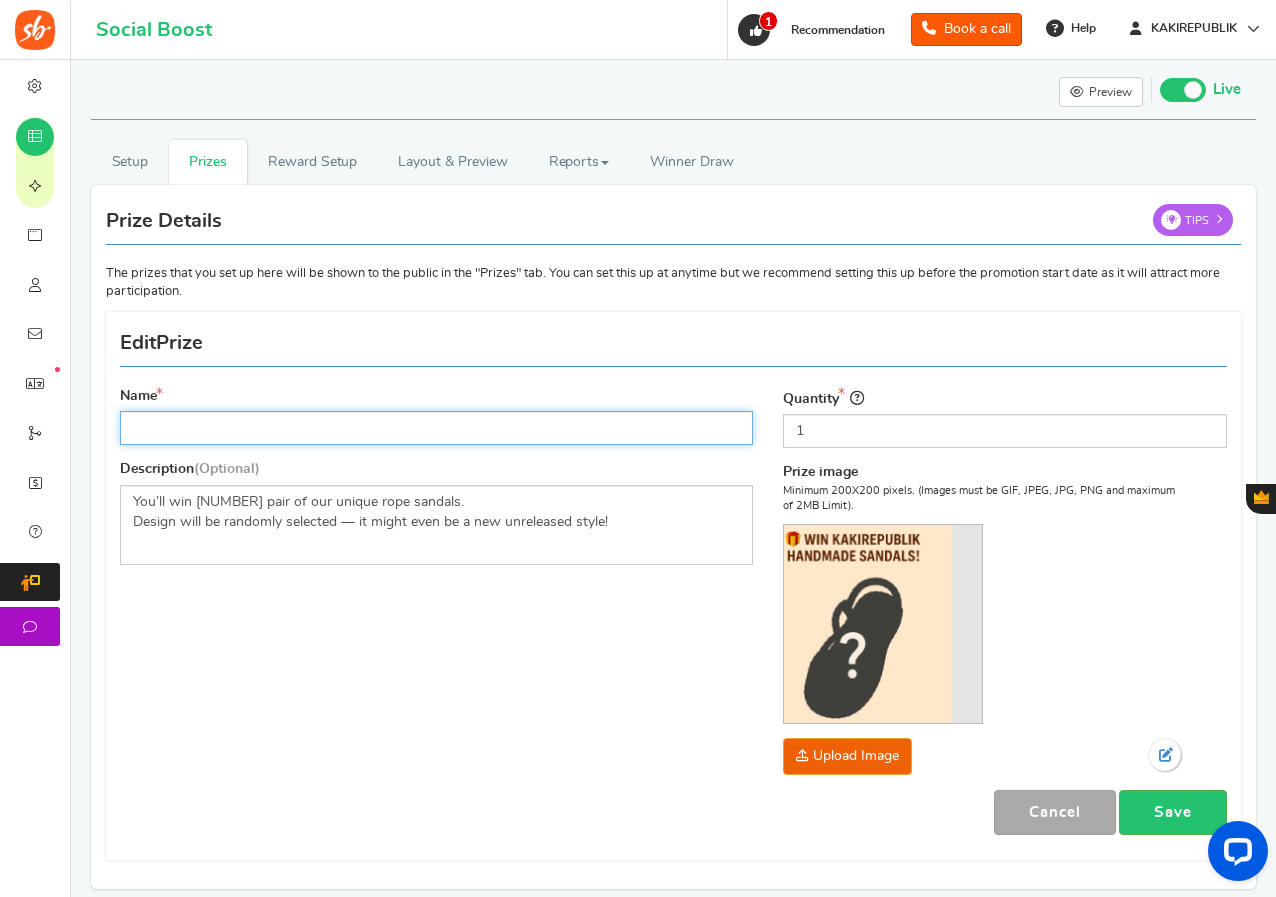 paste on "Handmade Rope Sandals" 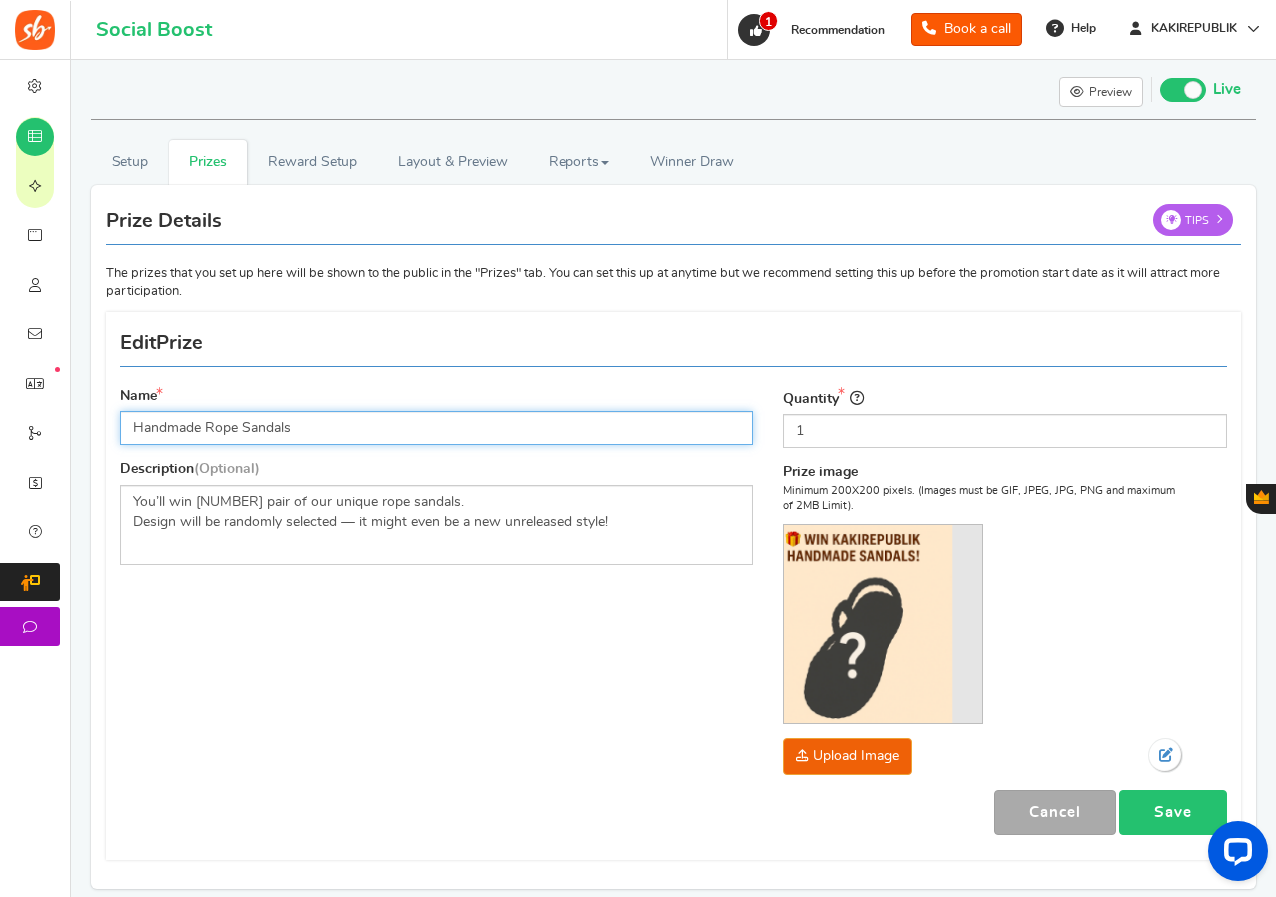 type on "Handmade Rope Sandals" 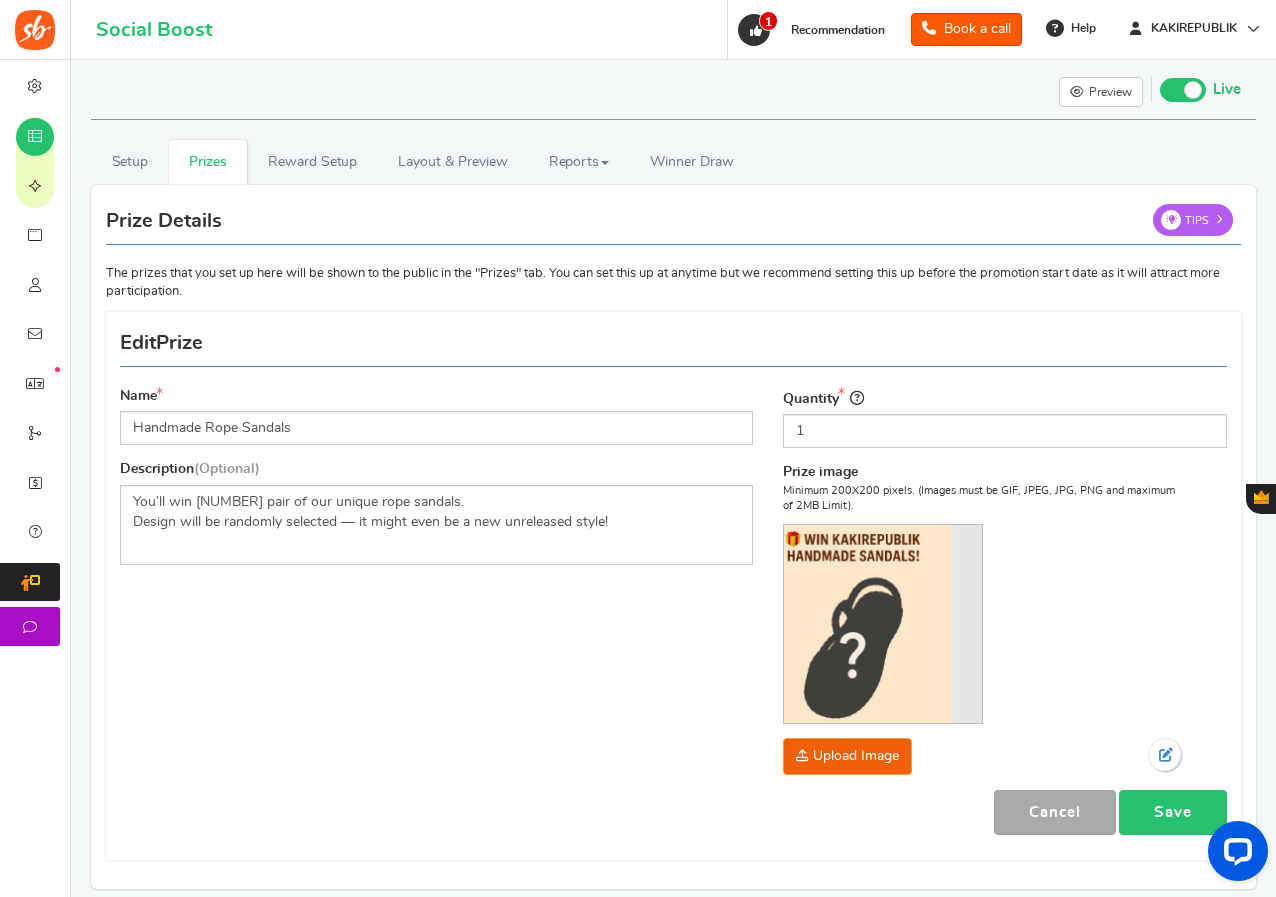 click on "Save" at bounding box center (1173, 812) 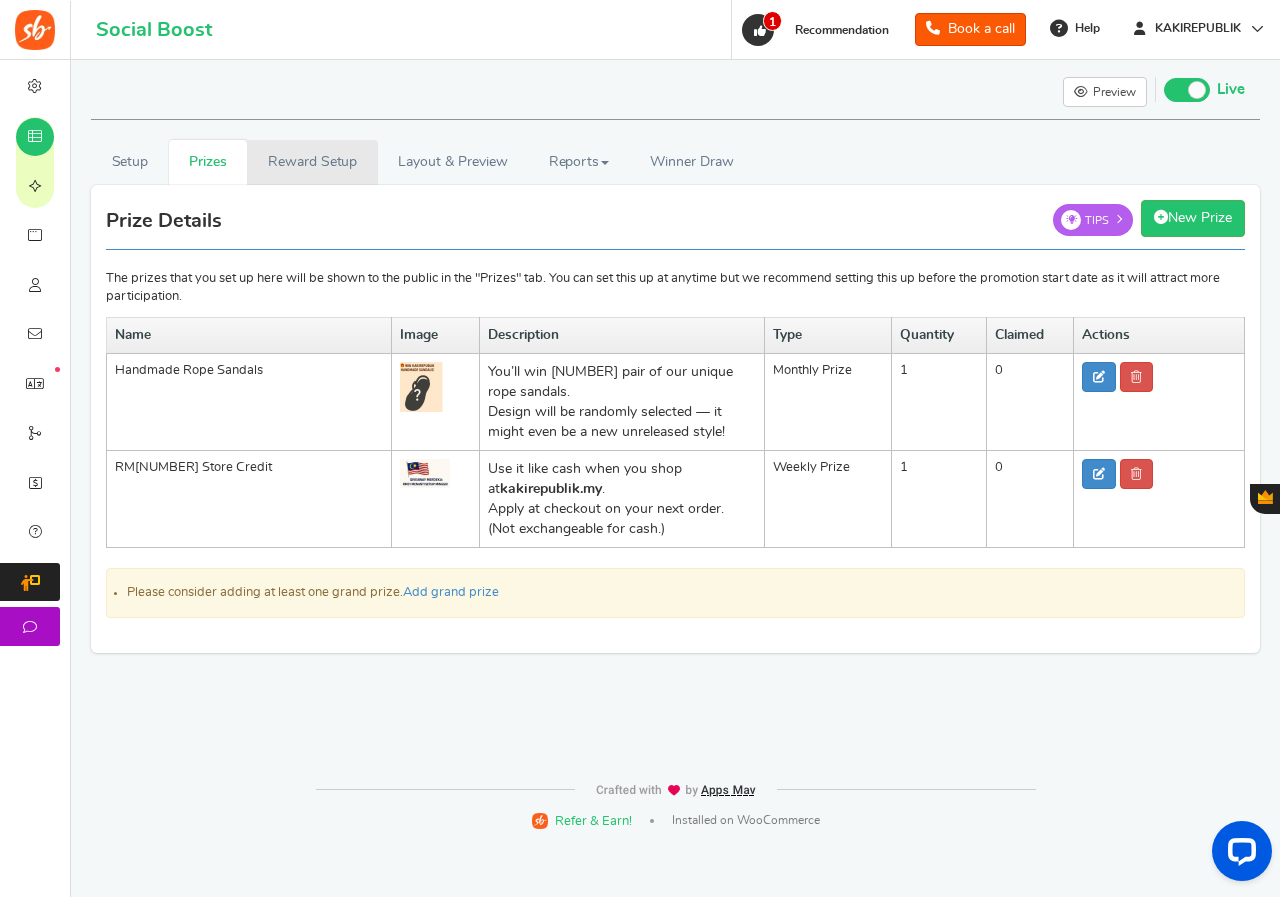 click on "Reward Setup" at bounding box center [312, 162] 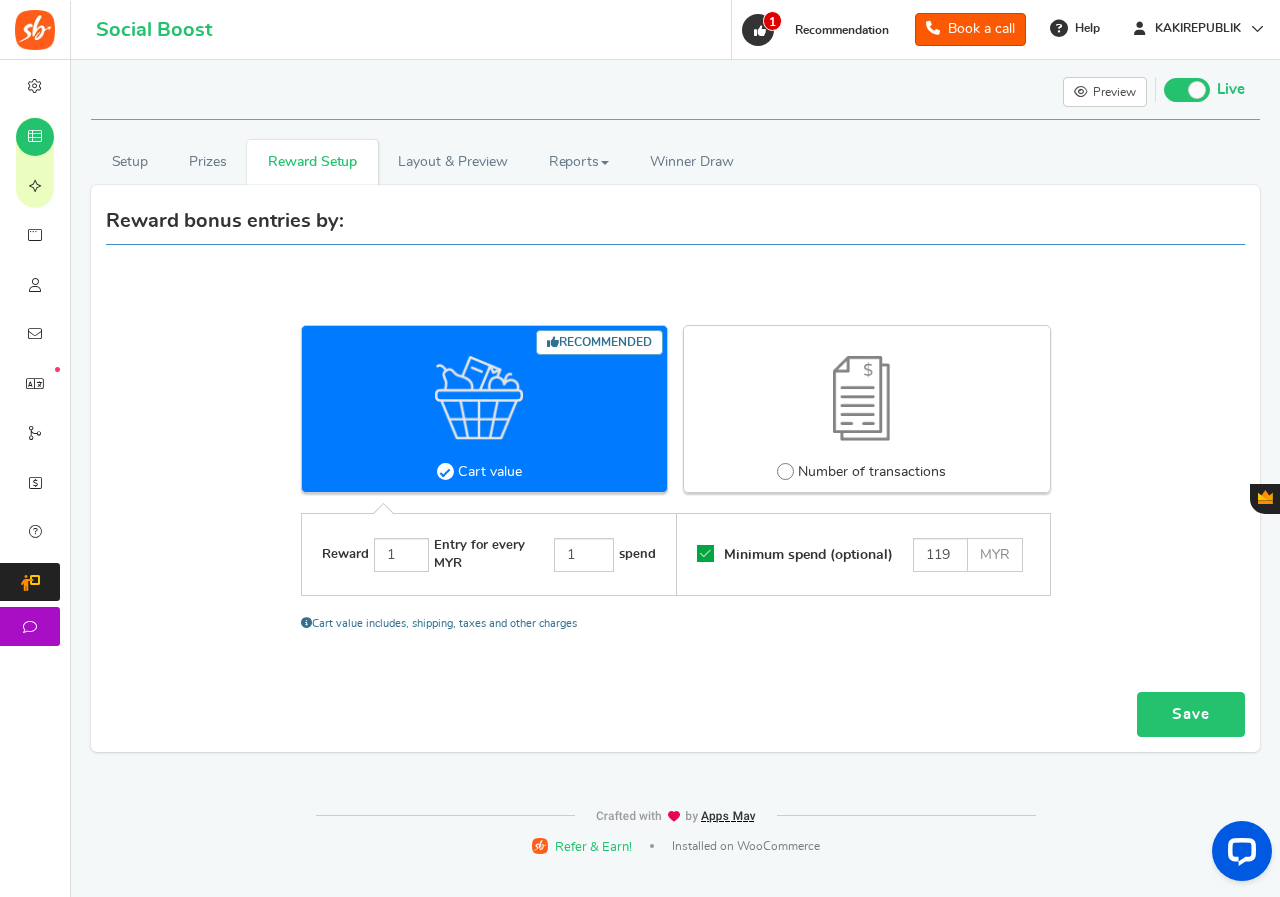click on "Save" at bounding box center [1191, 714] 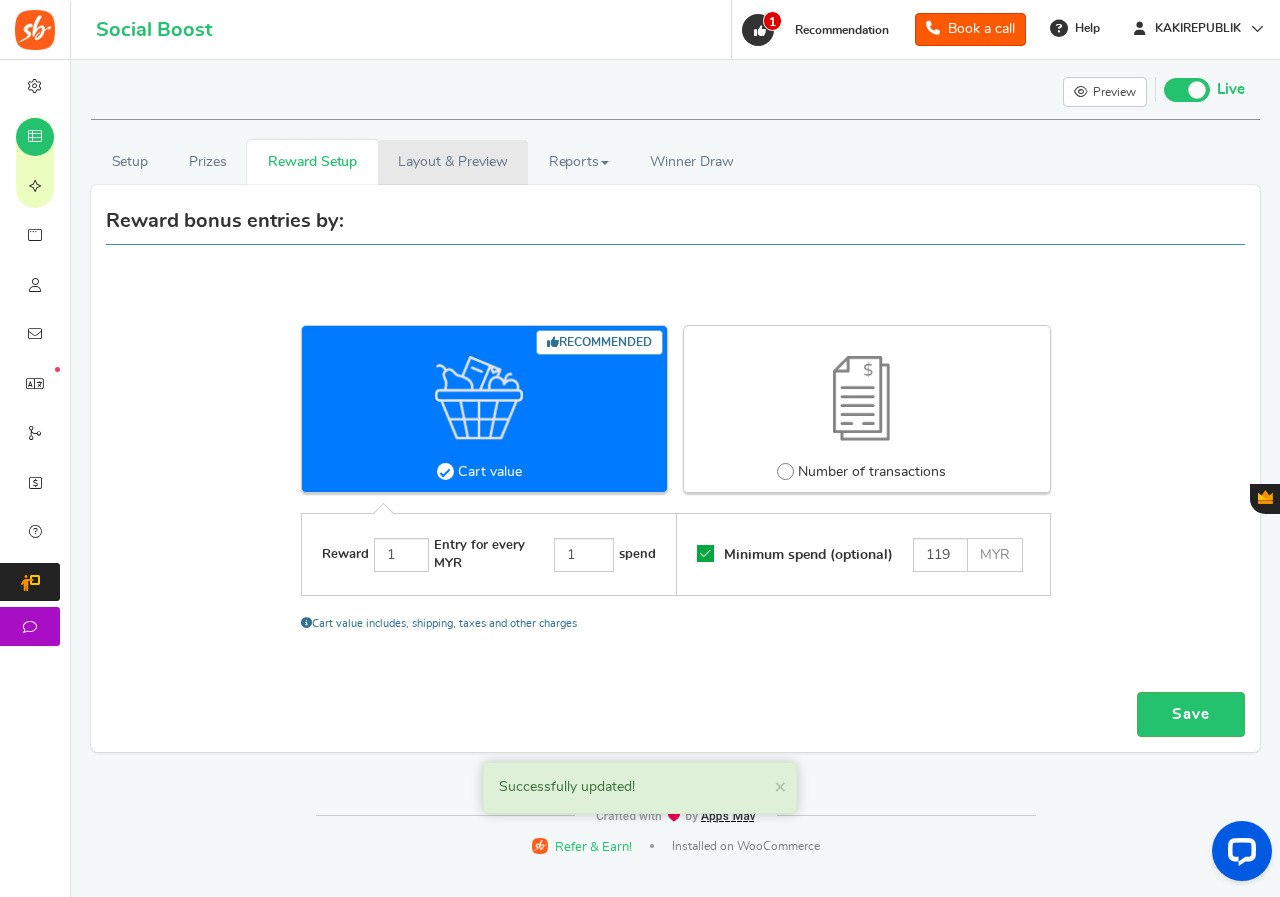 click on "Layout & Preview" at bounding box center (453, 162) 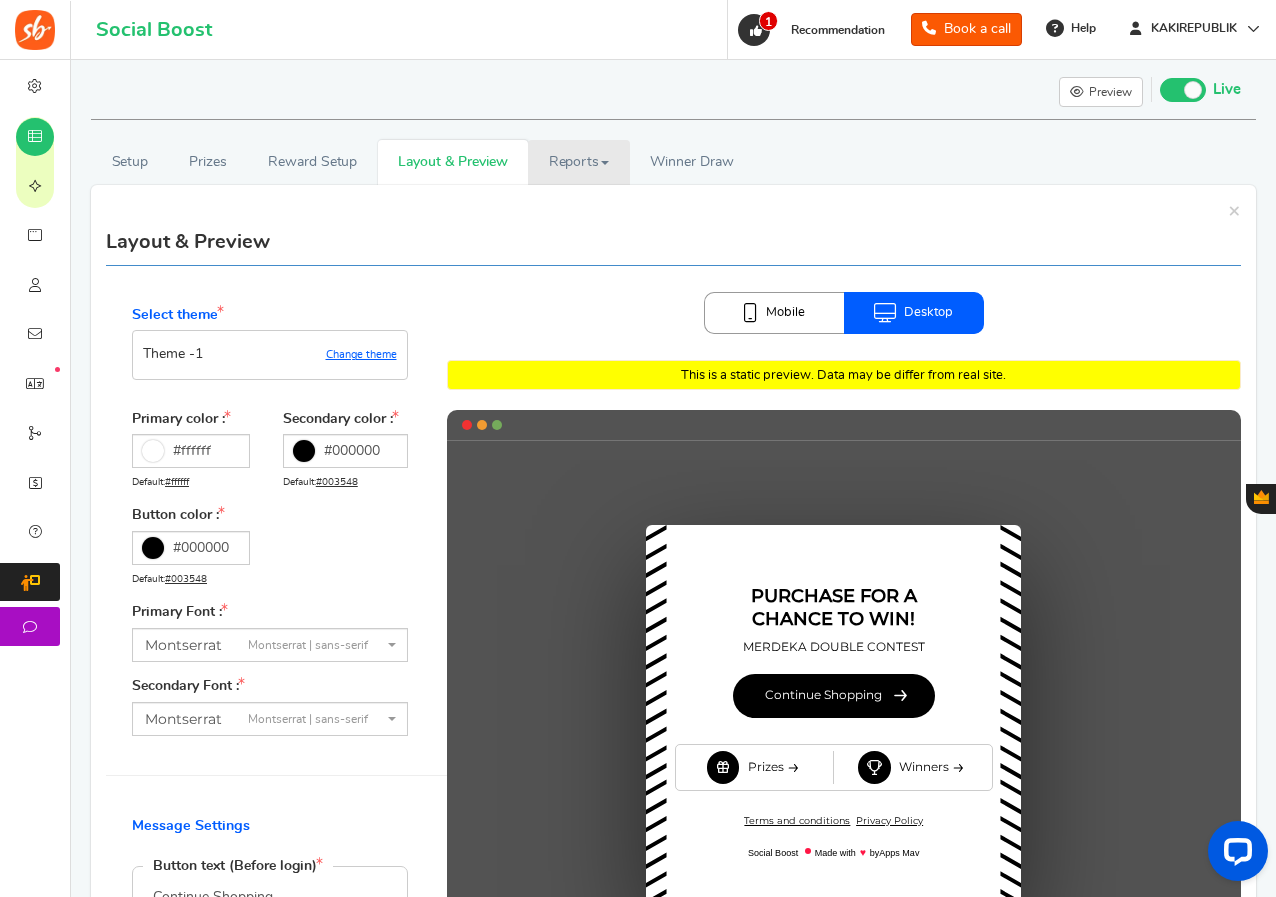 scroll, scrollTop: 0, scrollLeft: 0, axis: both 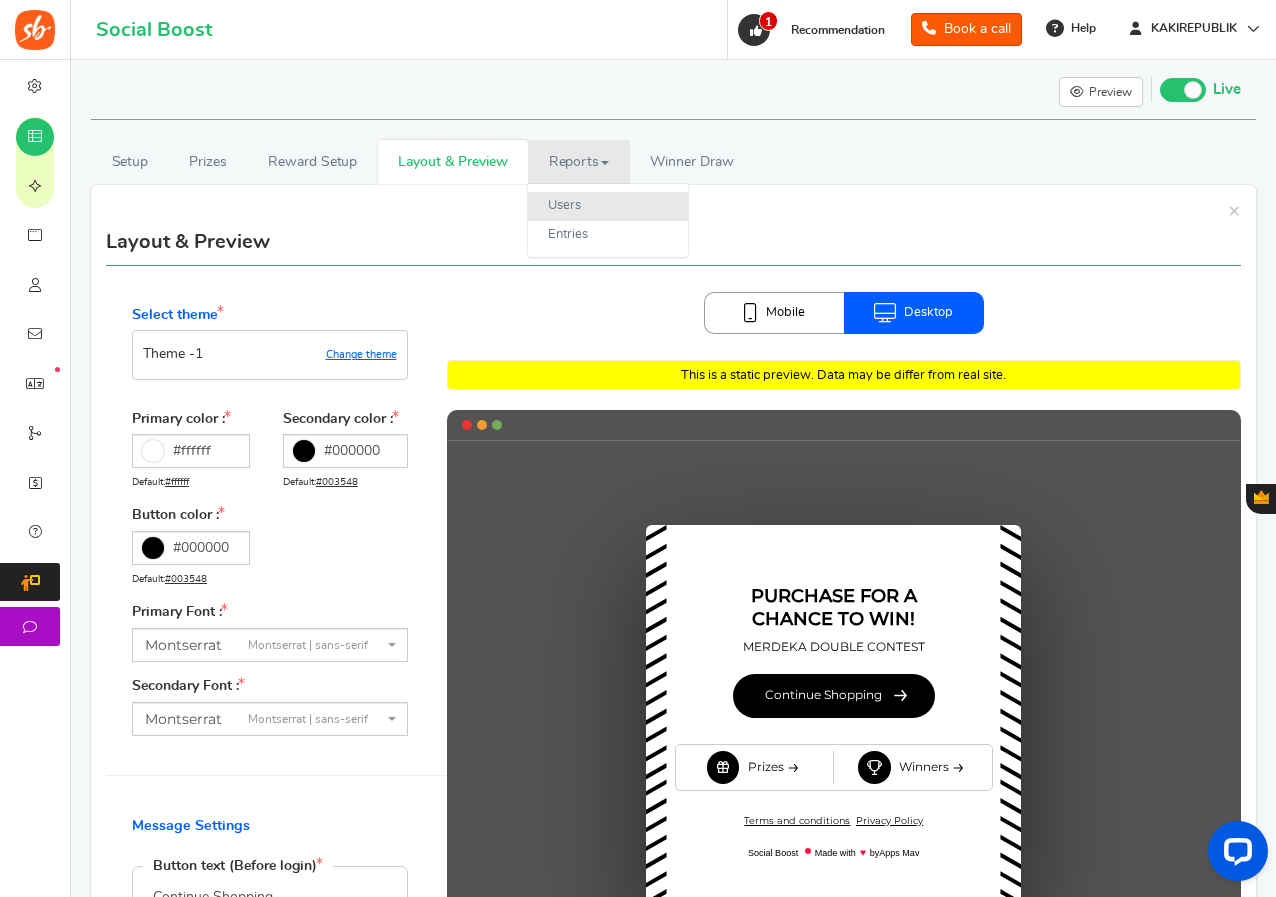 click on "Users" at bounding box center (608, 206) 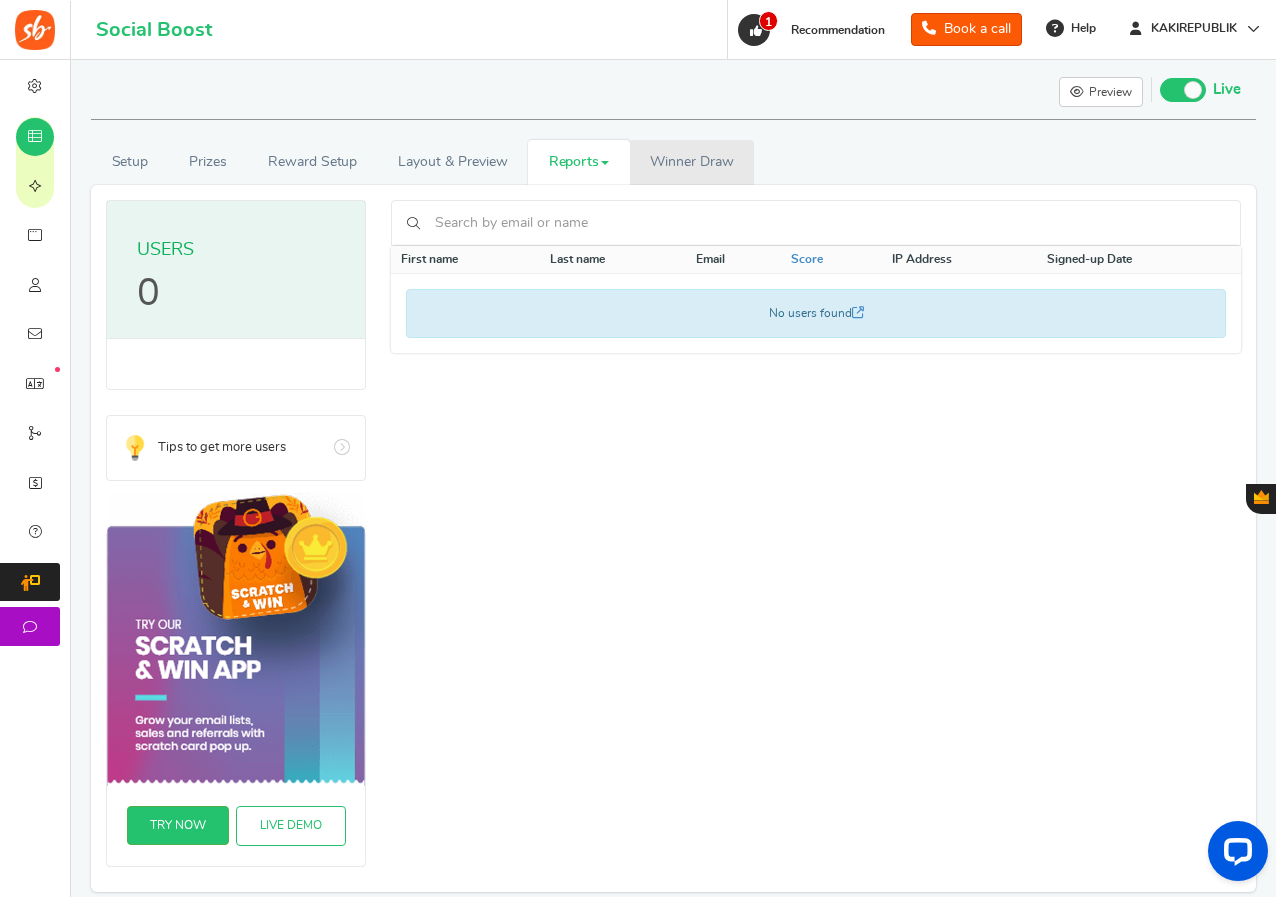 click on "Winner Draw" at bounding box center (691, 162) 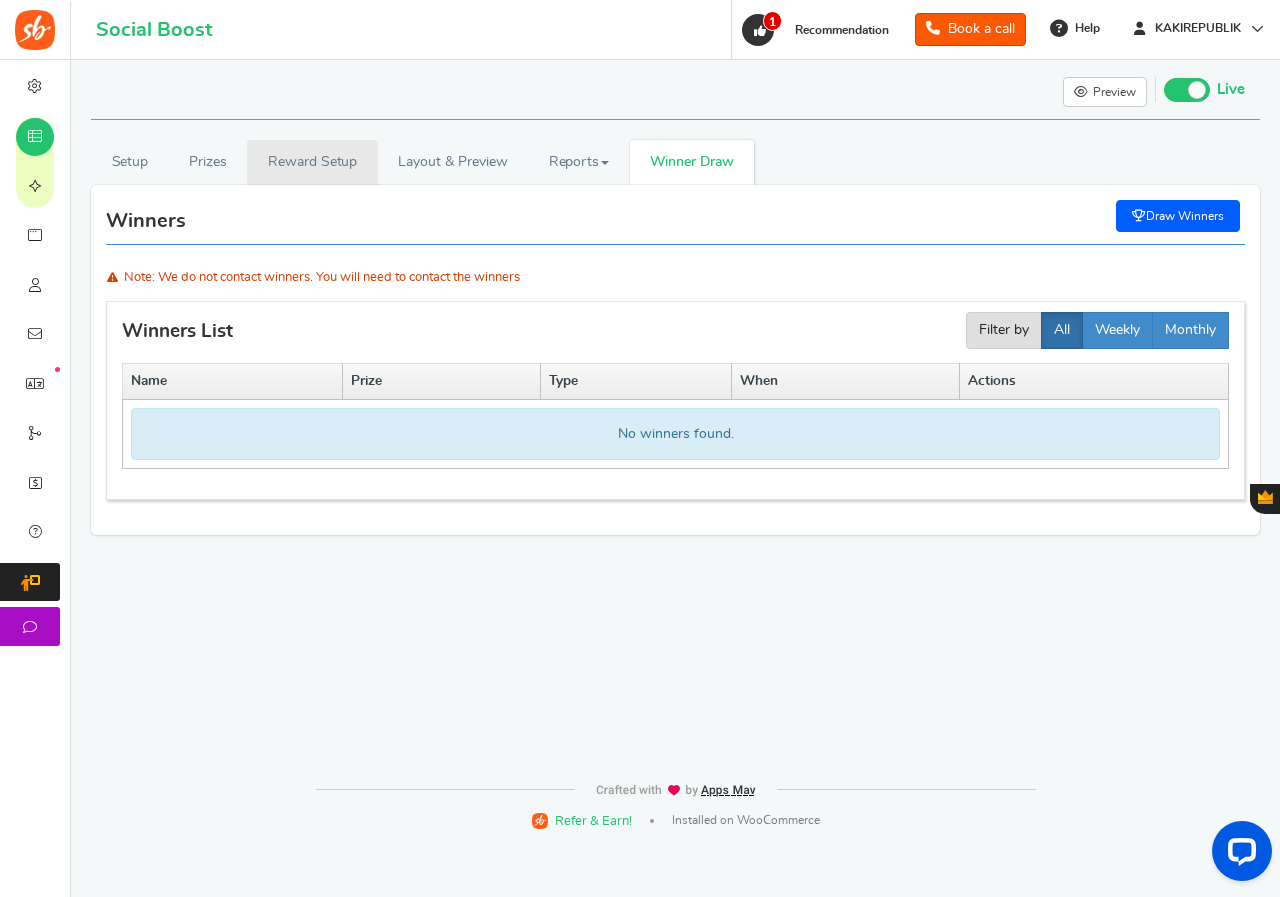 click on "Reward Setup" at bounding box center [312, 162] 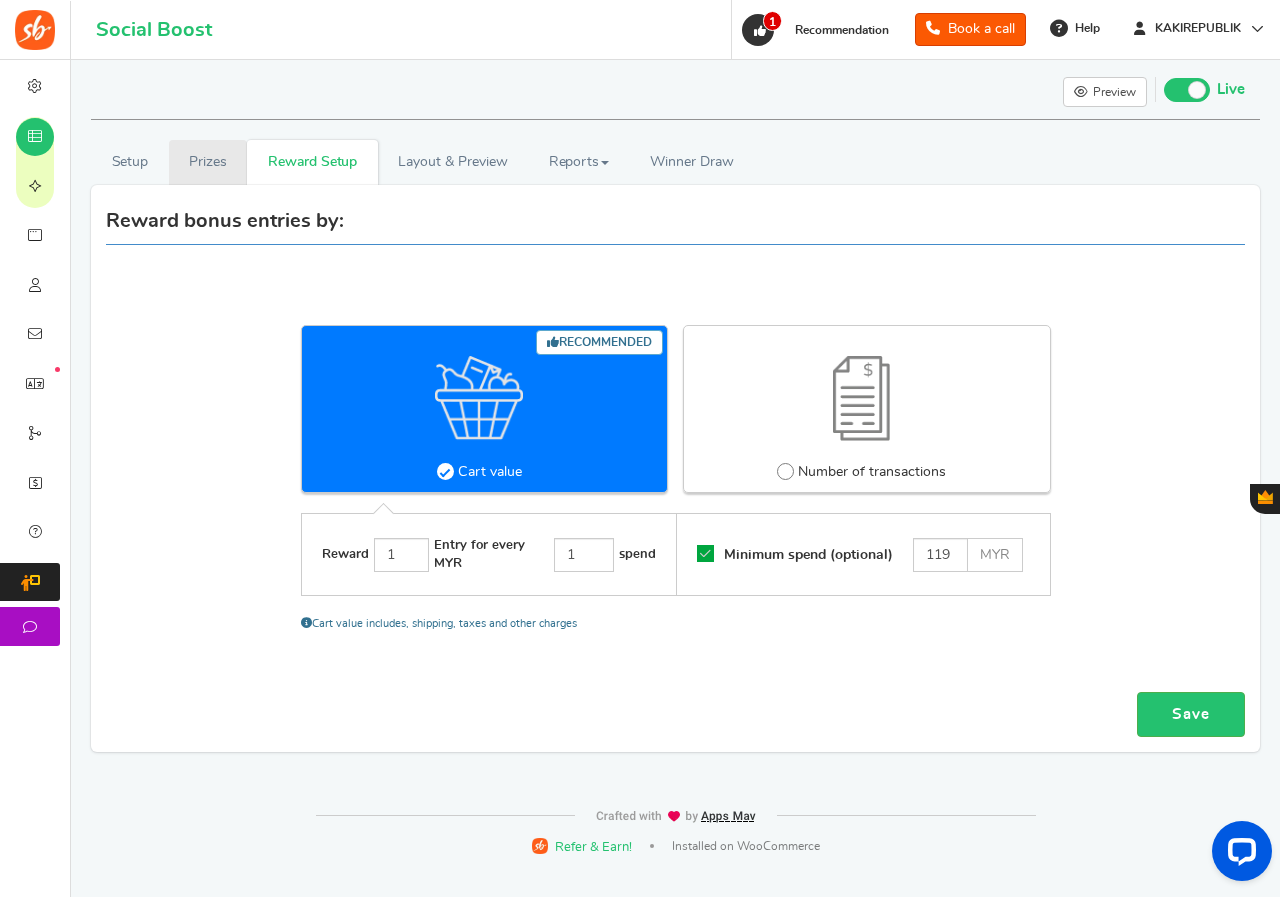 click on "Prizes" at bounding box center (208, 162) 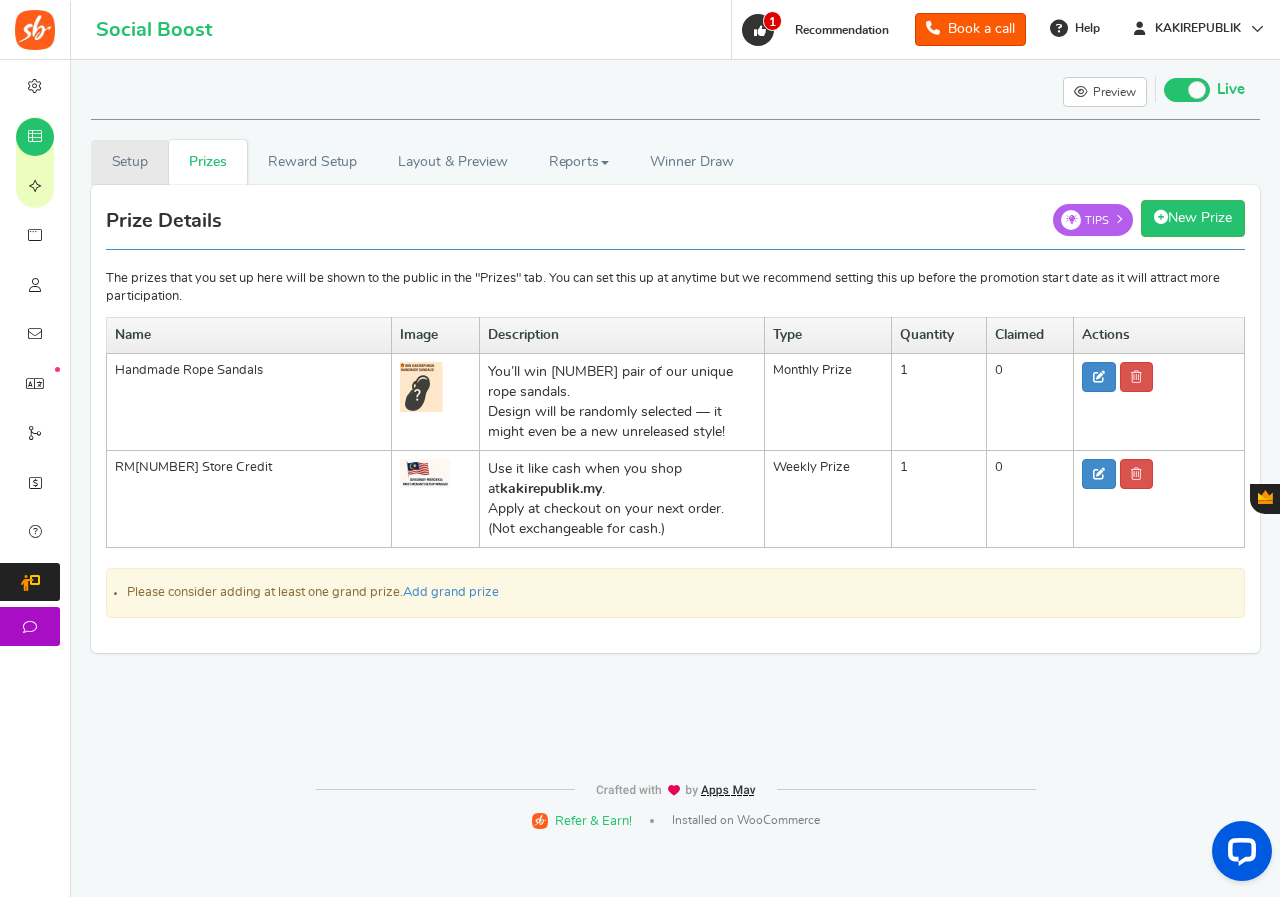 click on "Setup" at bounding box center [130, 162] 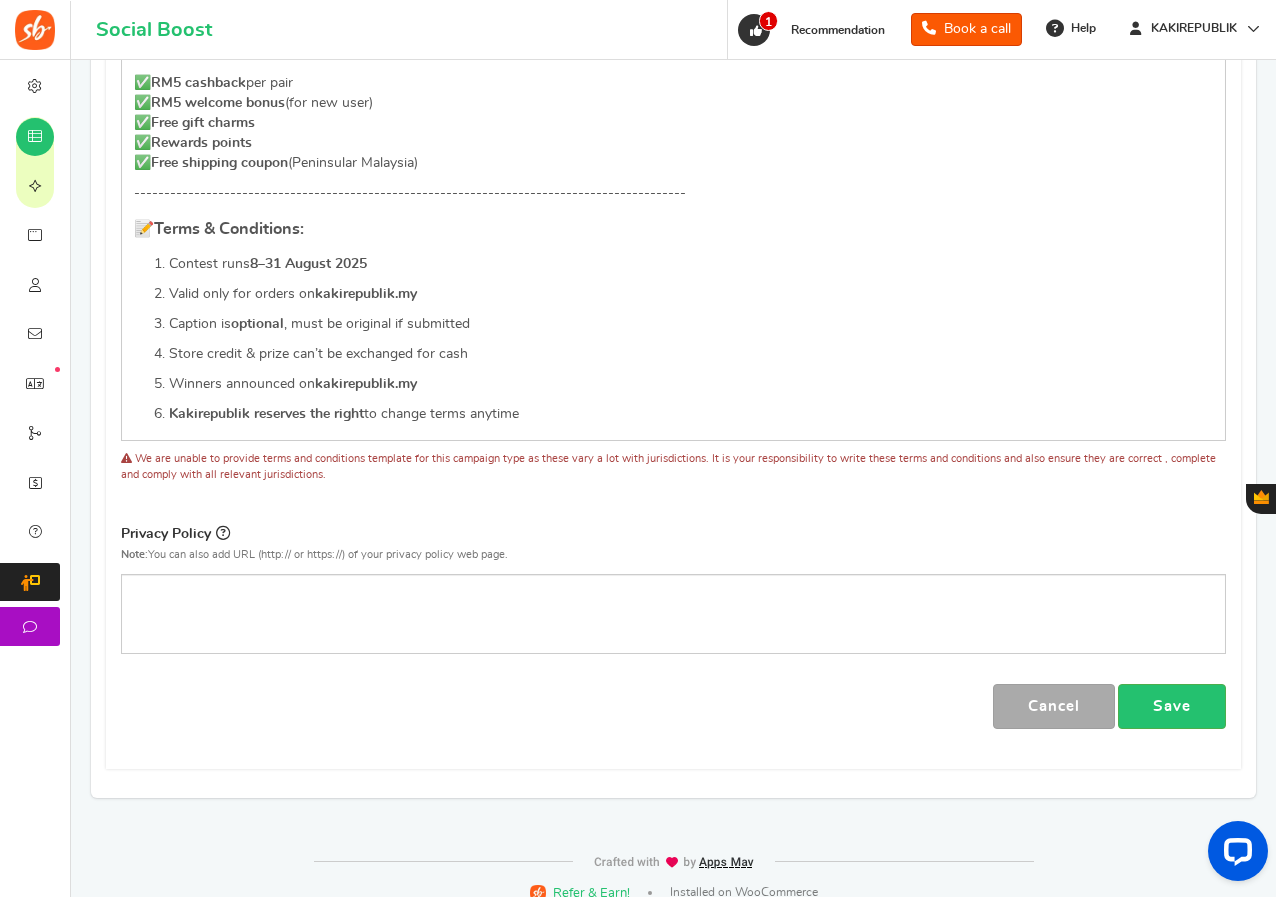 scroll, scrollTop: 1297, scrollLeft: 0, axis: vertical 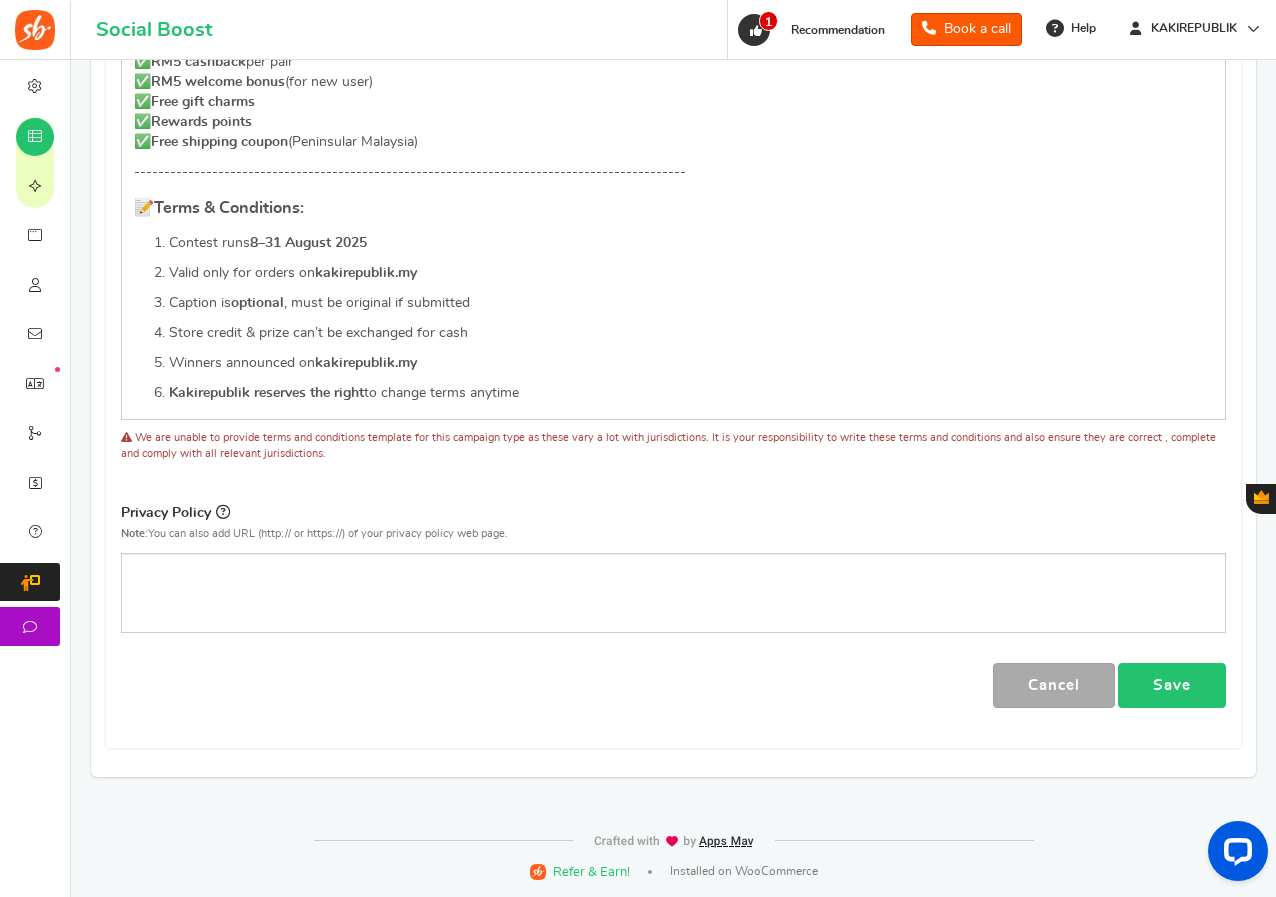click on "Save" at bounding box center [1172, 685] 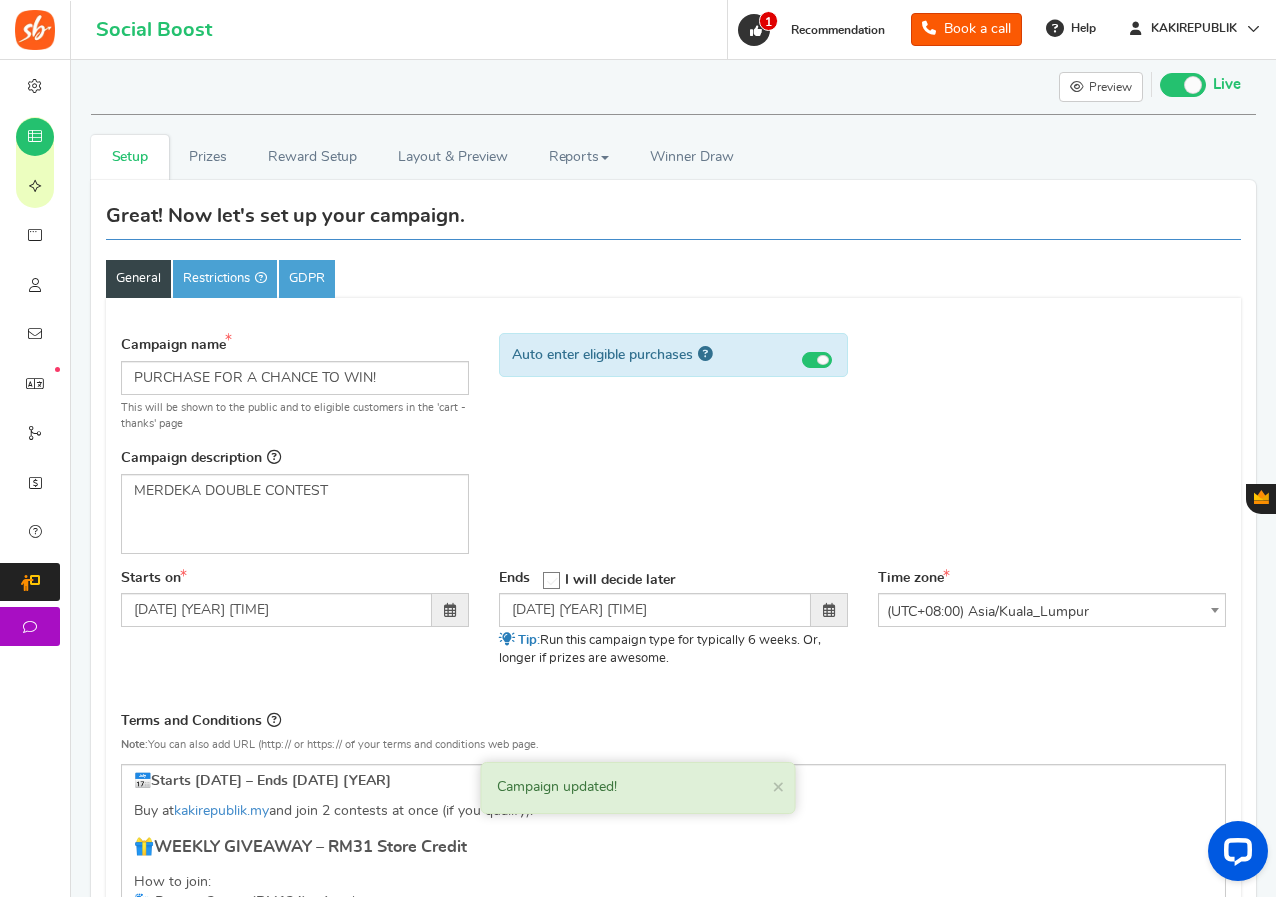 scroll, scrollTop: 0, scrollLeft: 0, axis: both 